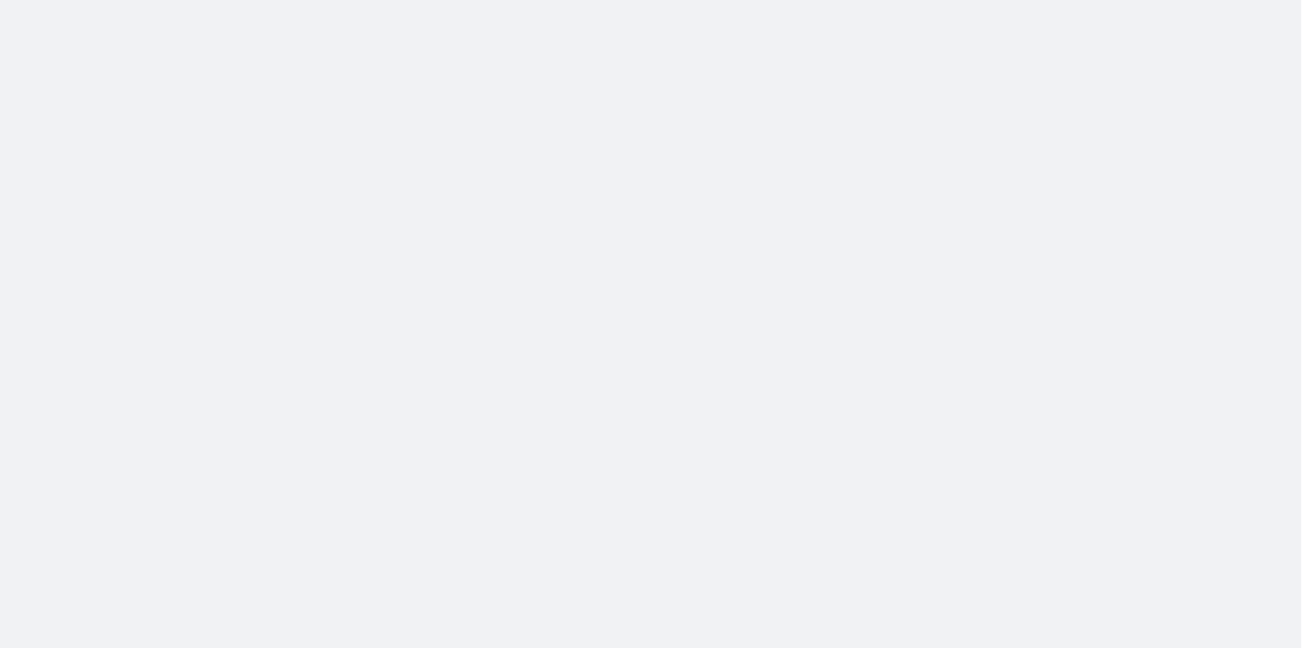 scroll, scrollTop: 0, scrollLeft: 0, axis: both 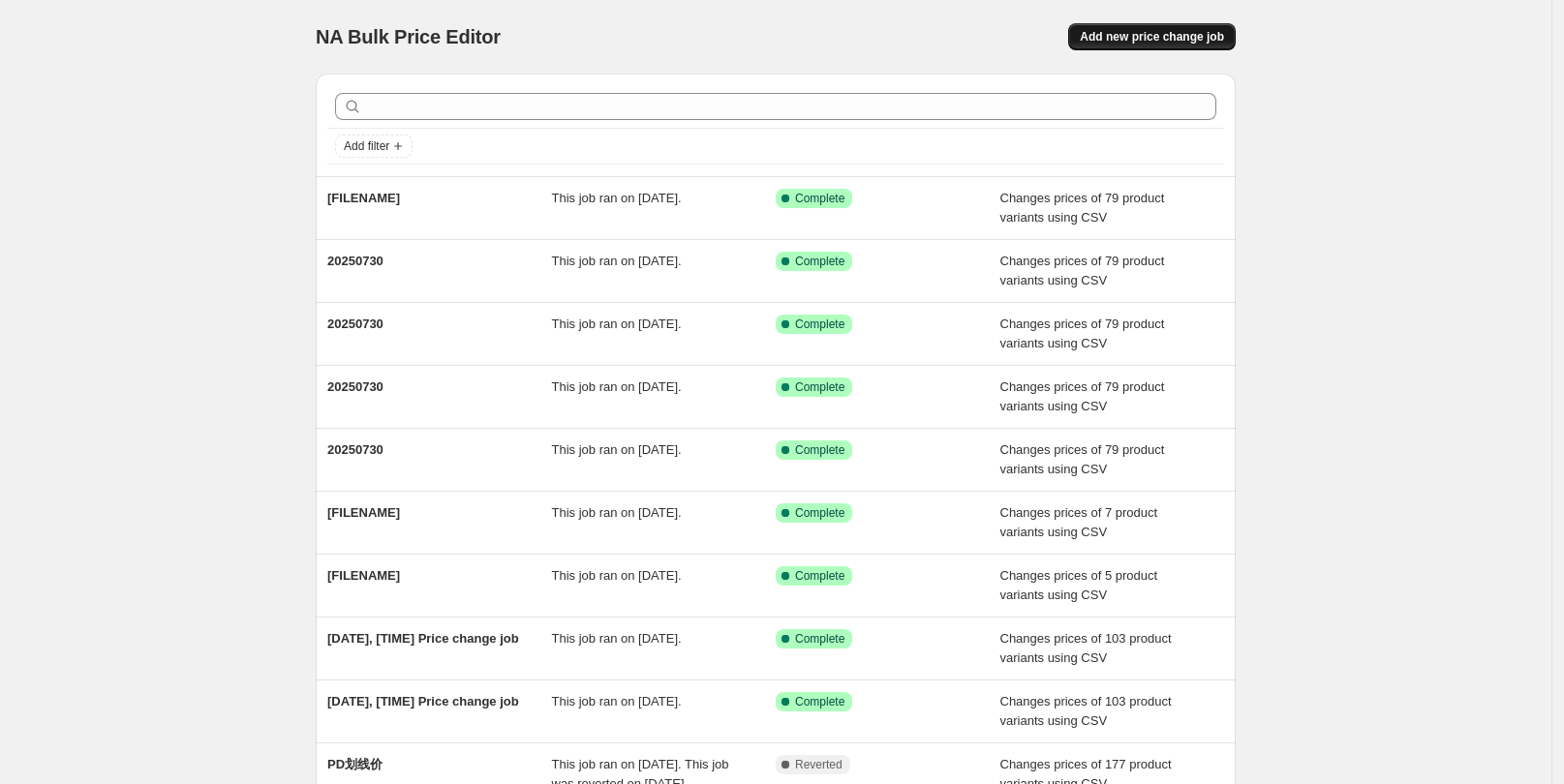 click on "Add new price change job" at bounding box center (1151, 37) 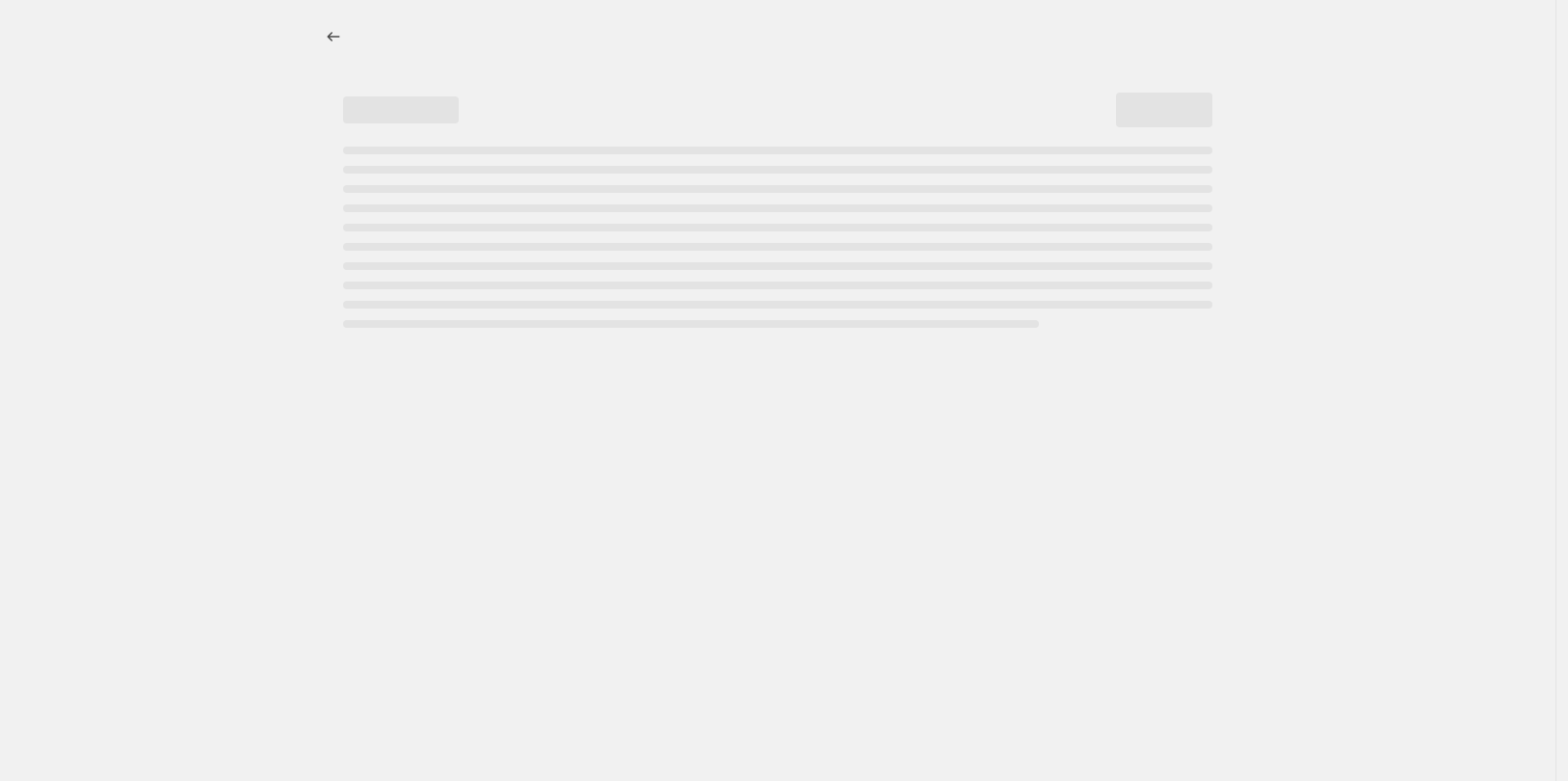 select on "percentage" 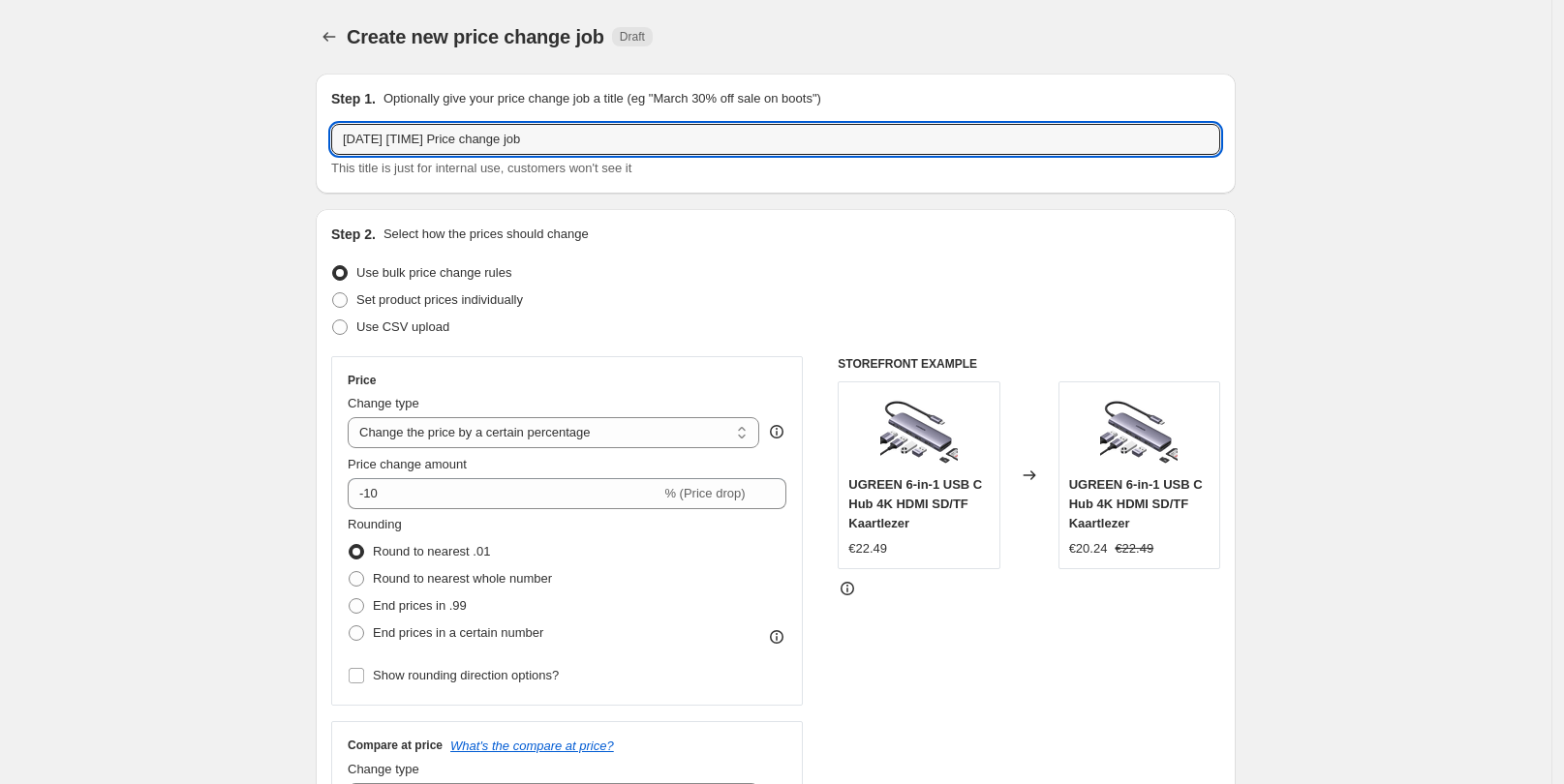 drag, startPoint x: 605, startPoint y: 137, endPoint x: 308, endPoint y: 133, distance: 297.0269 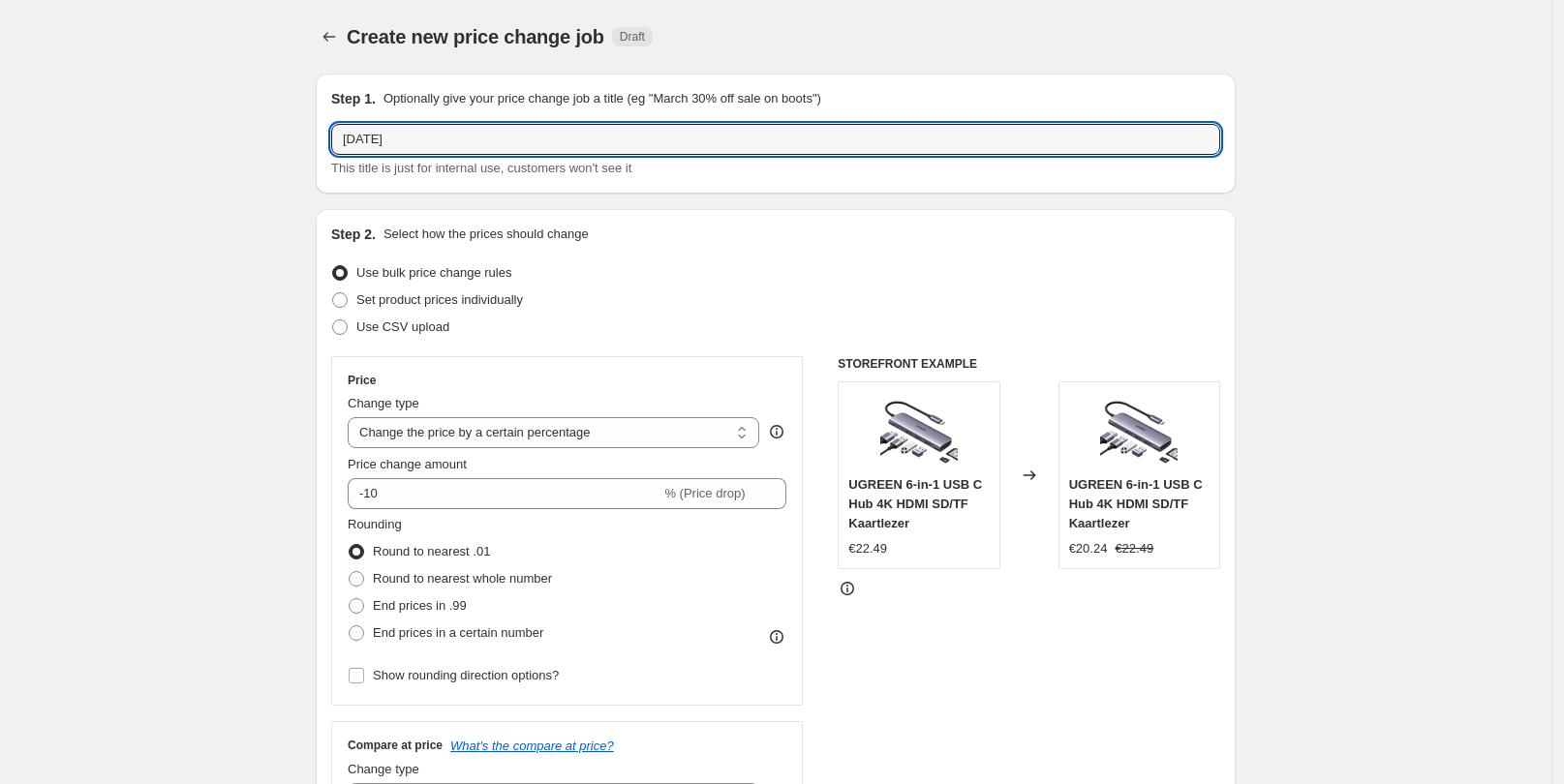 scroll, scrollTop: 115, scrollLeft: 0, axis: vertical 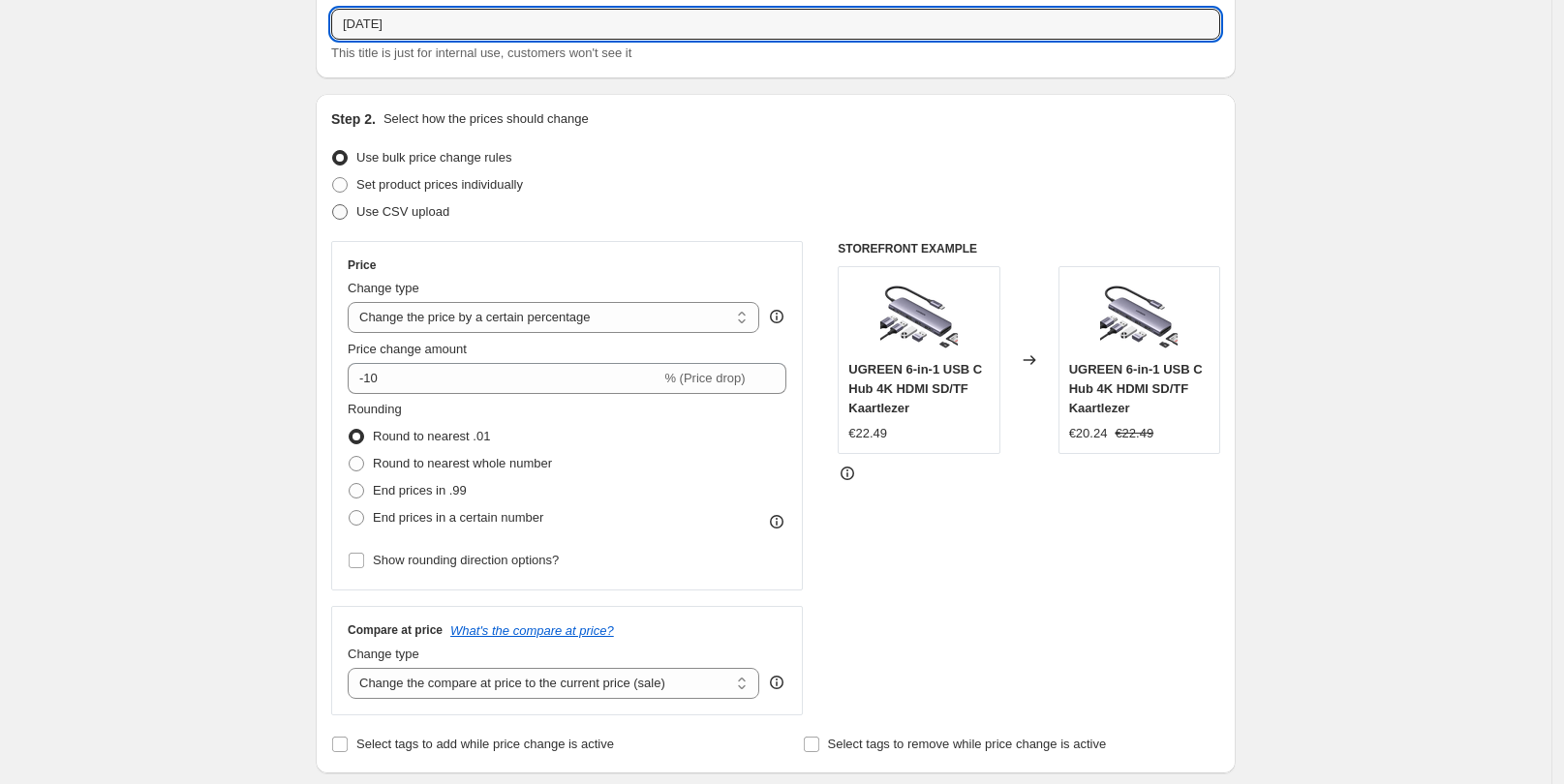 type on "[DATE]" 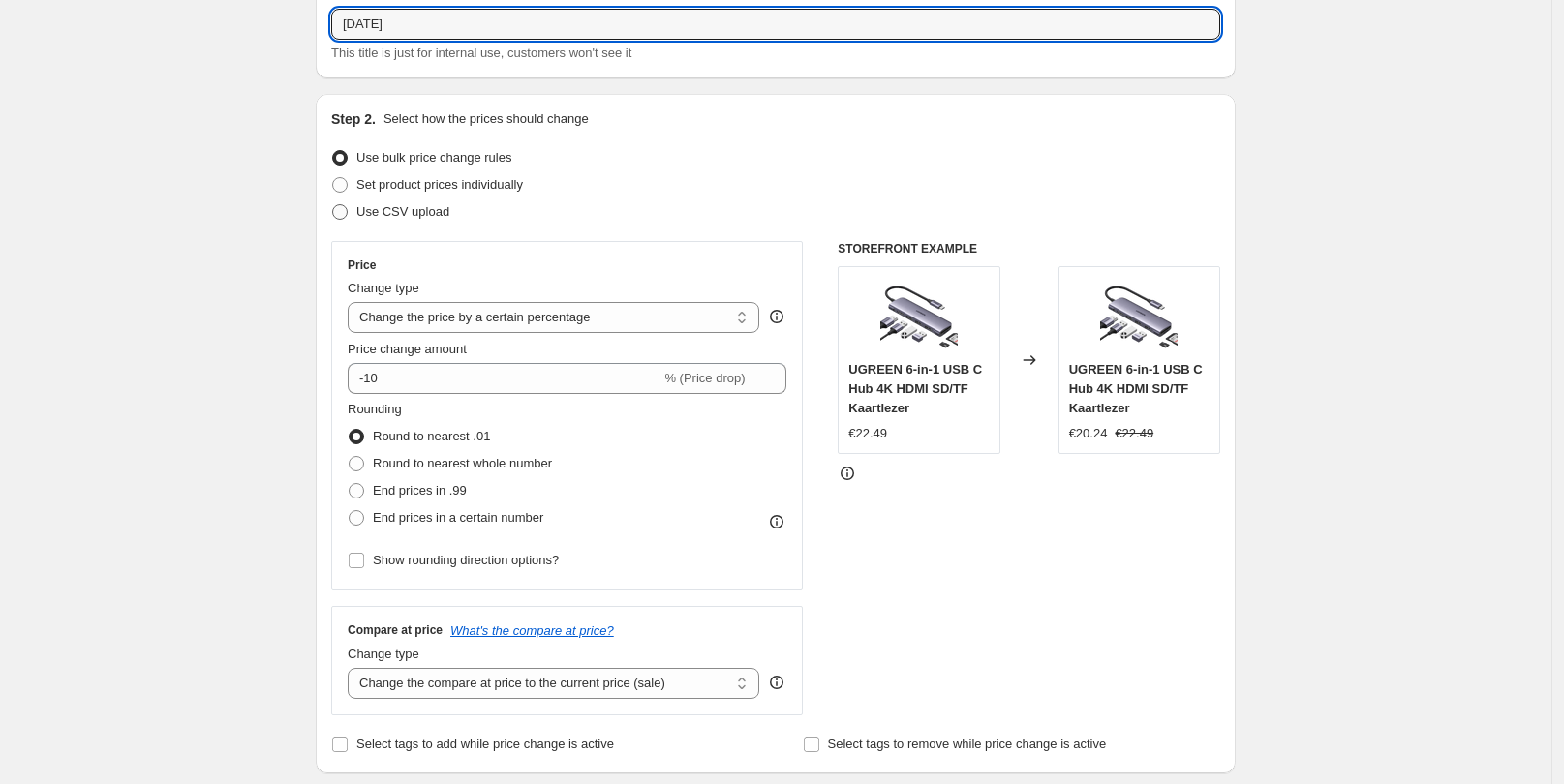 radio on "true" 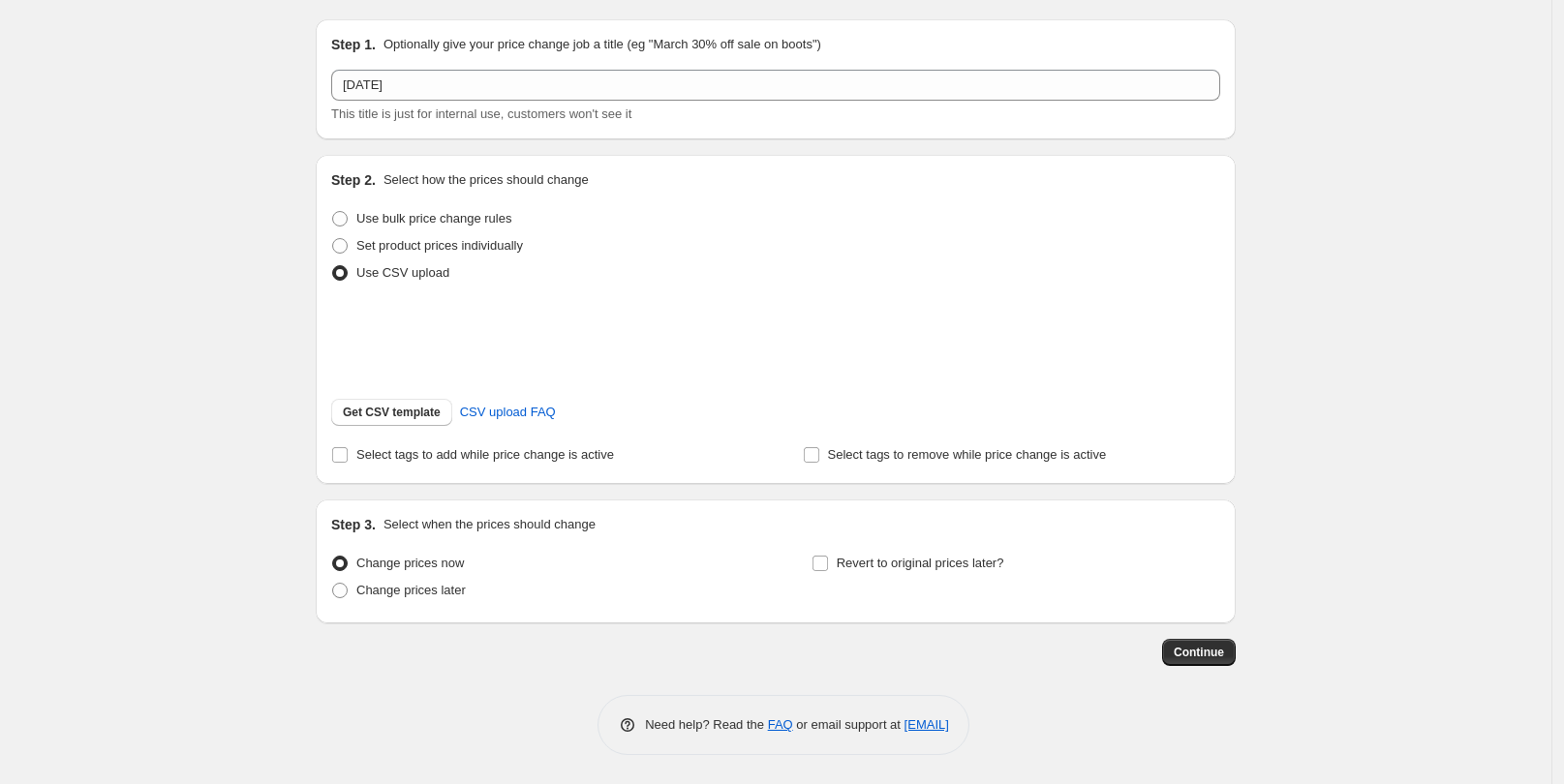 scroll, scrollTop: 78, scrollLeft: 0, axis: vertical 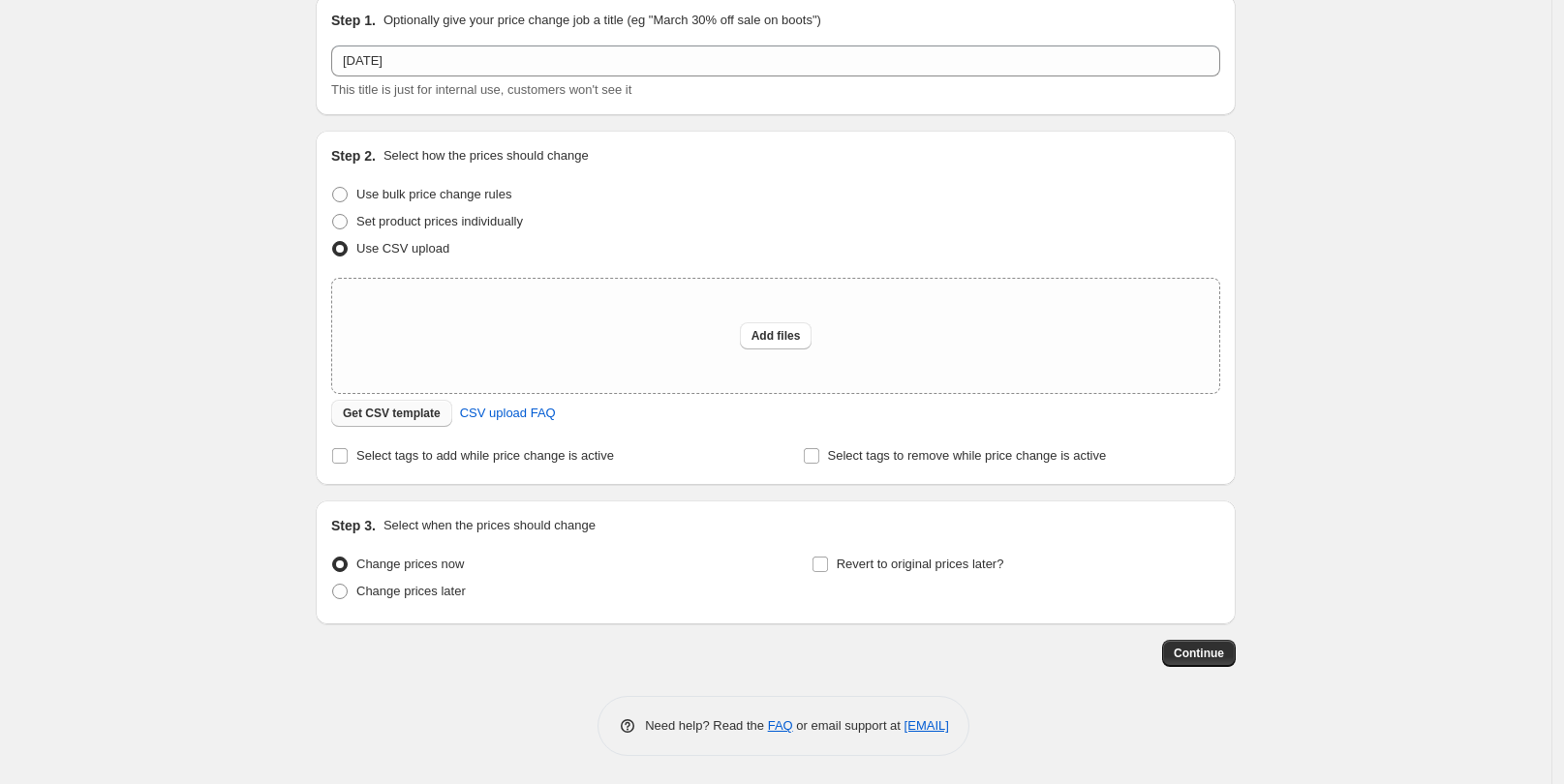 click on "Get CSV template" at bounding box center [391, 413] 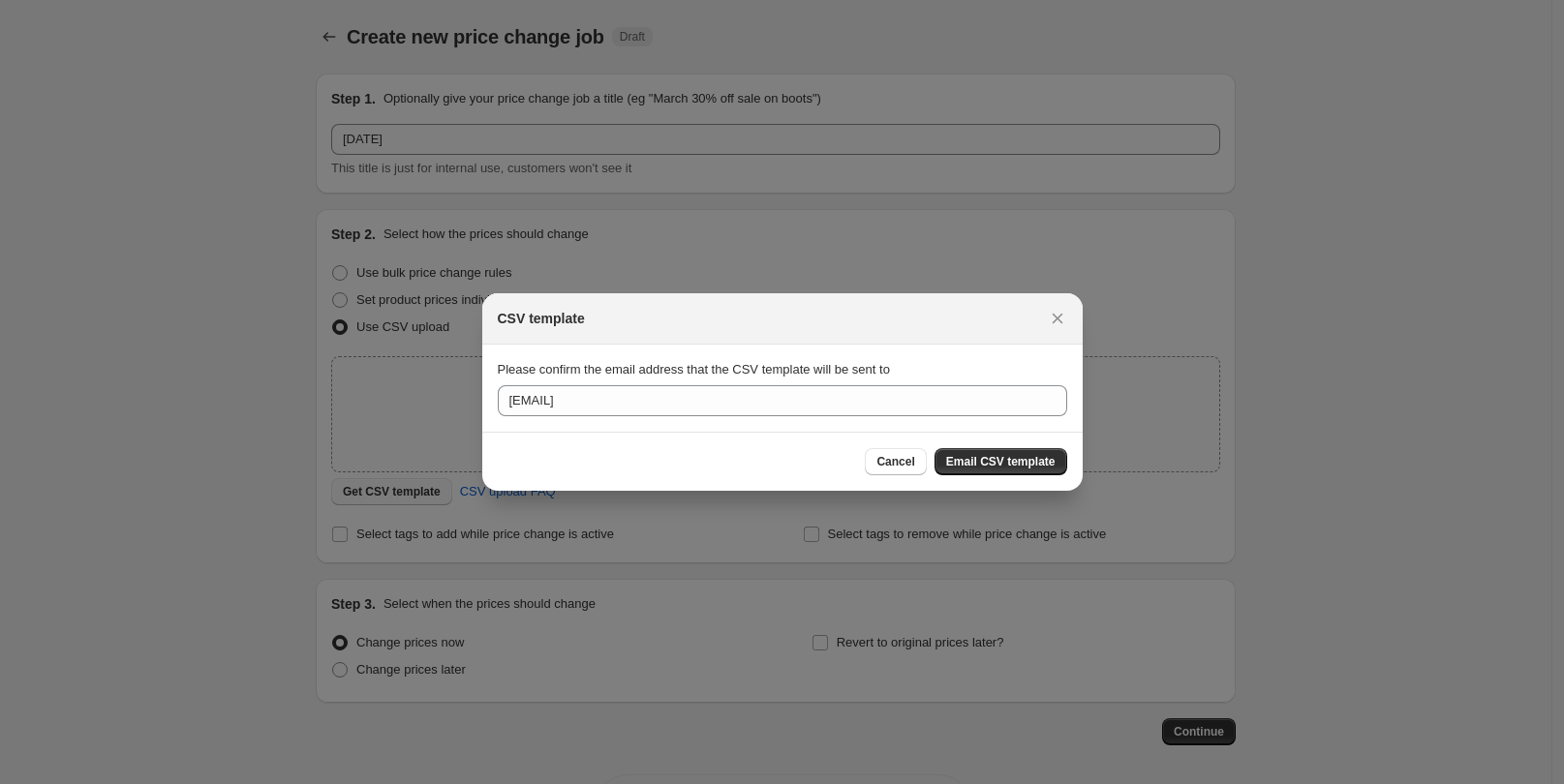 scroll, scrollTop: 0, scrollLeft: 0, axis: both 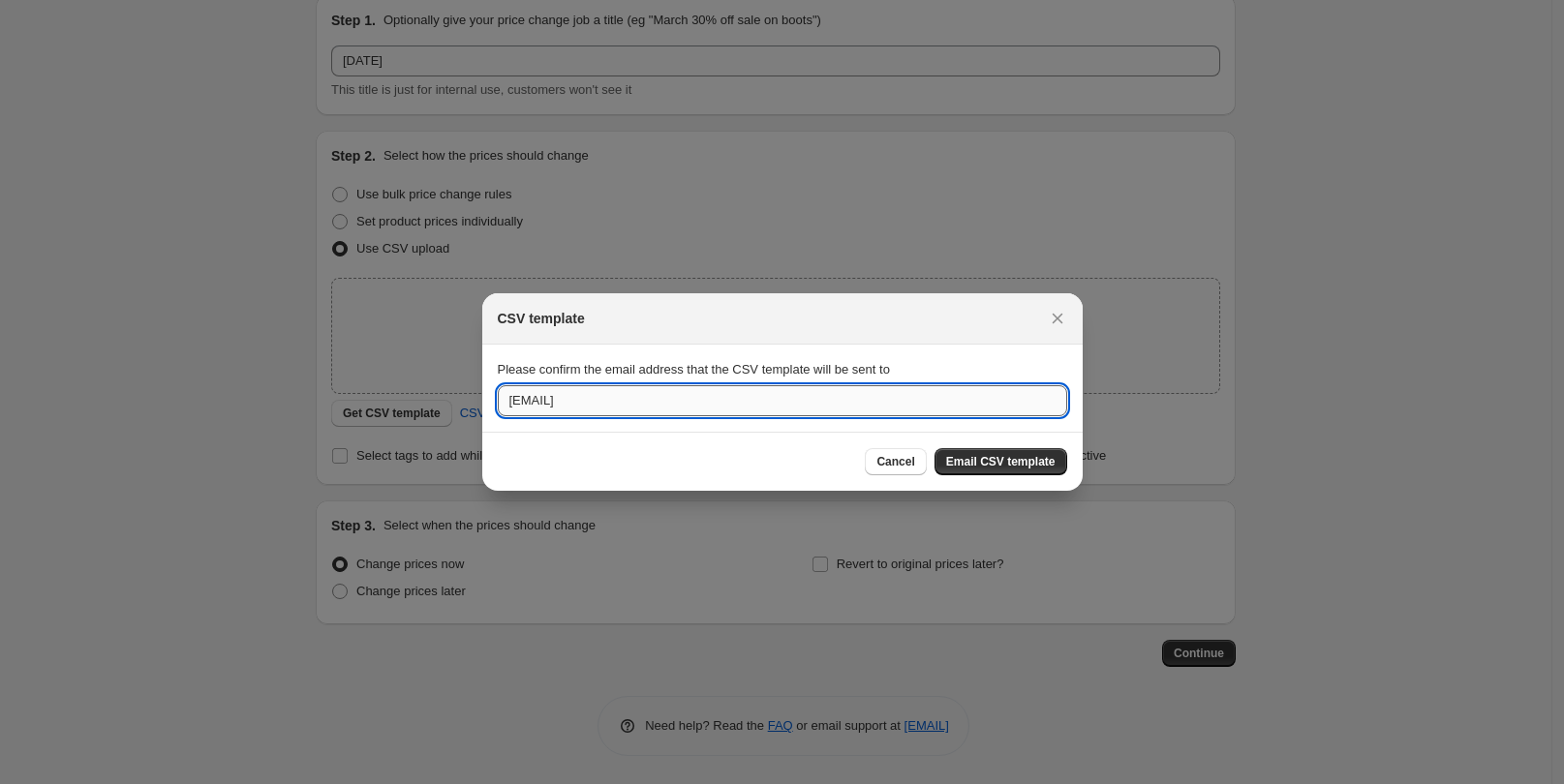 drag, startPoint x: 542, startPoint y: 407, endPoint x: 504, endPoint y: 407, distance: 38 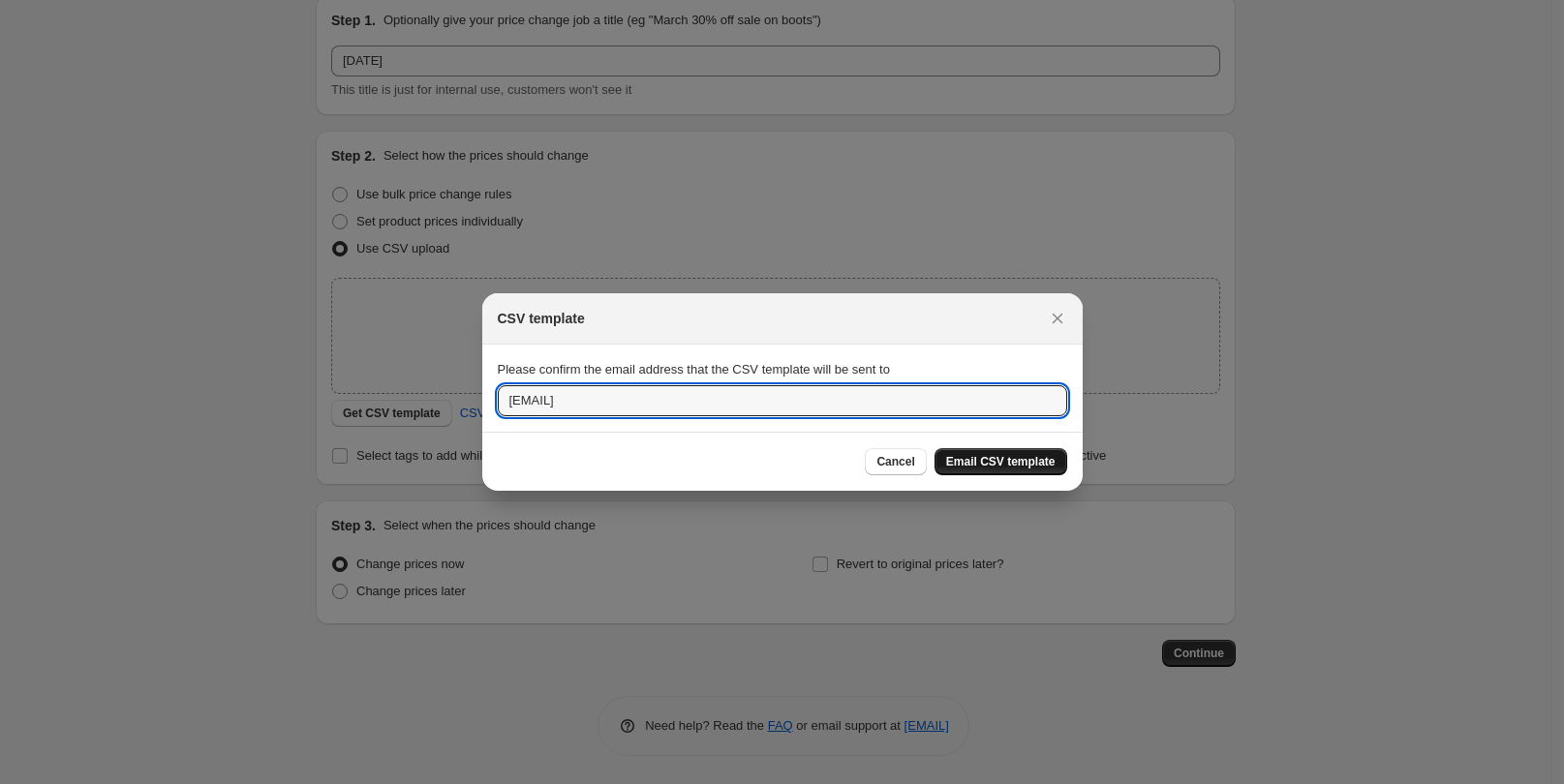 type on "[EMAIL]" 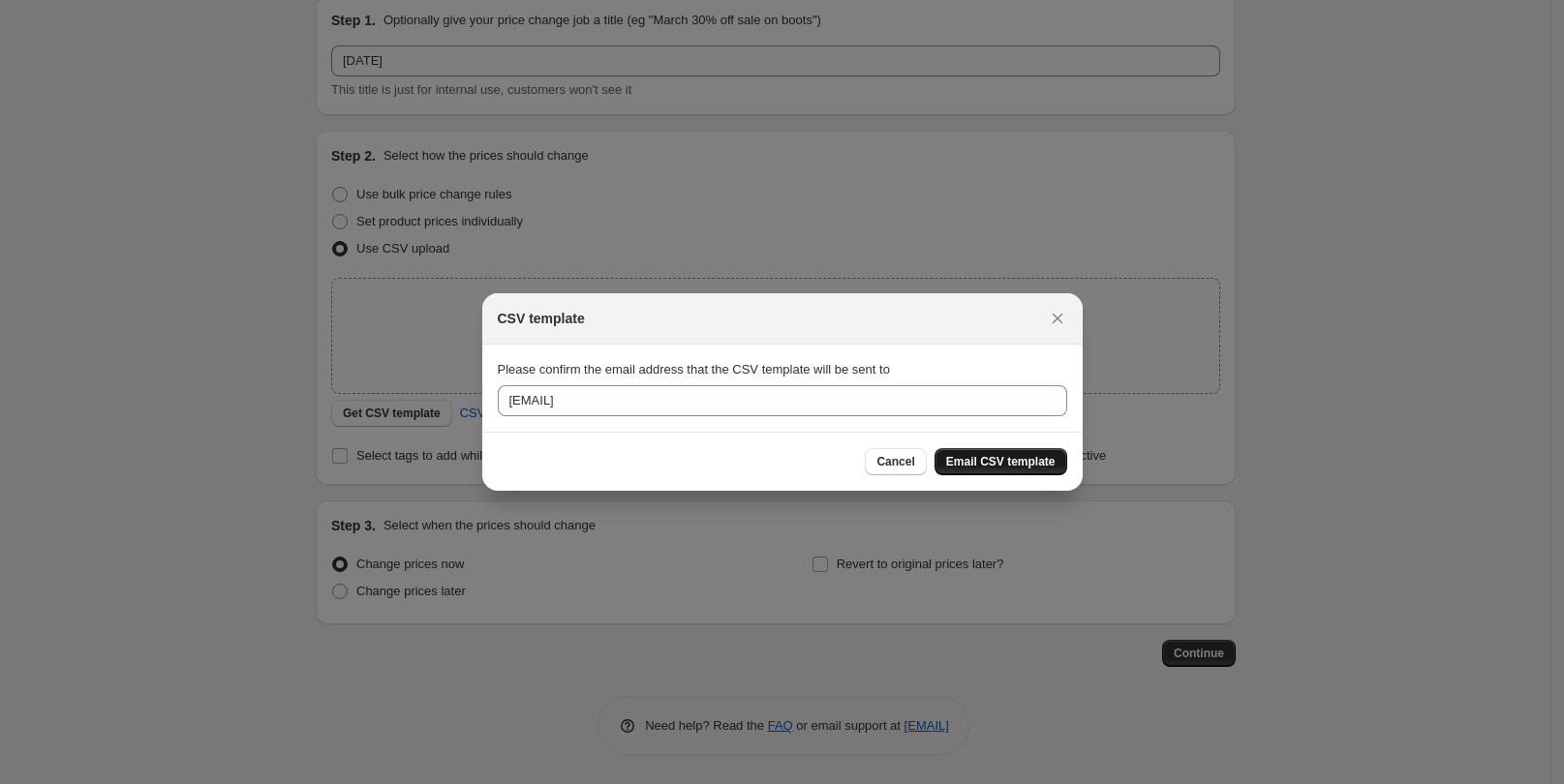 click on "Email CSV template" at bounding box center [1000, 462] 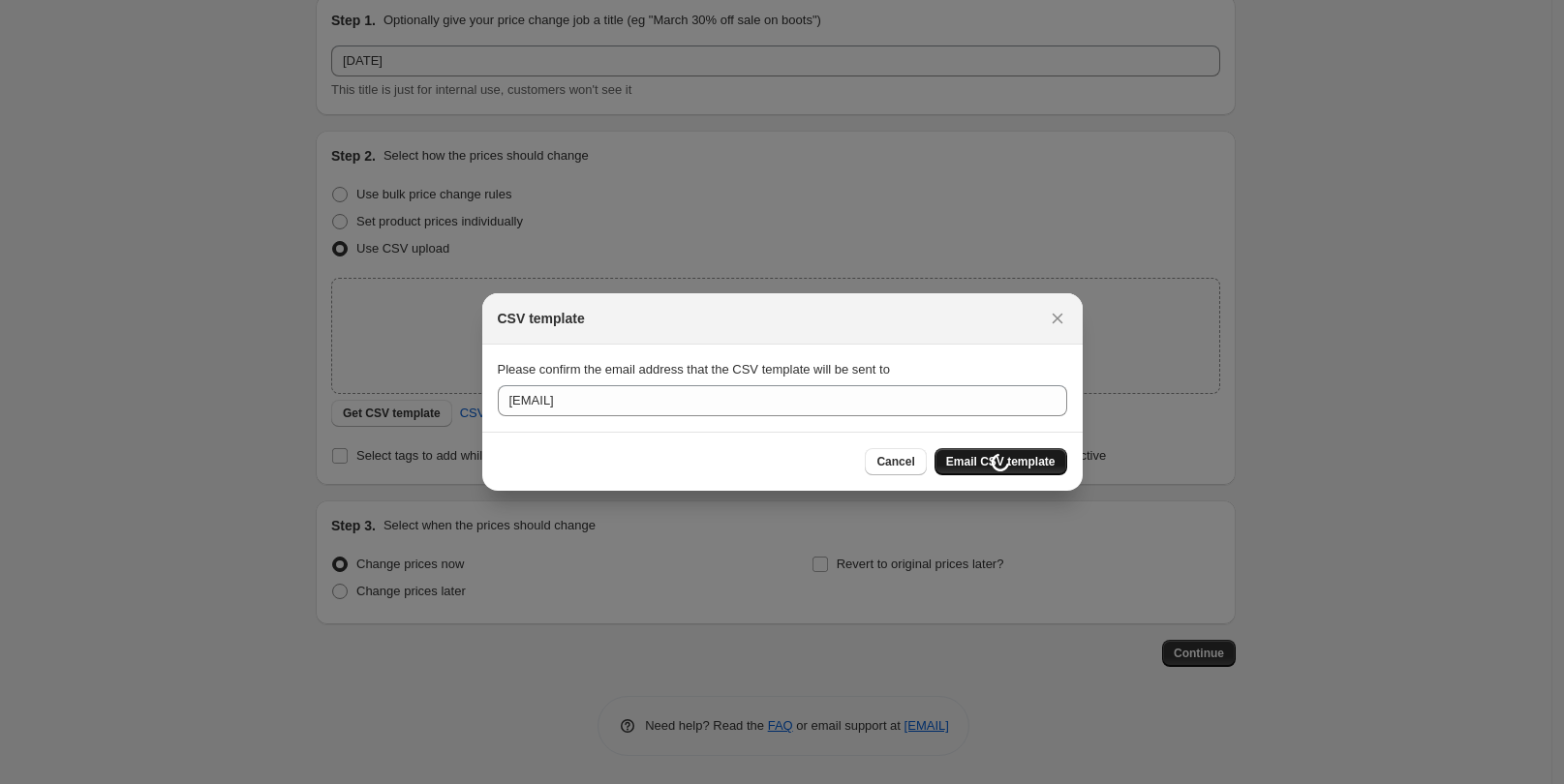 scroll, scrollTop: 78, scrollLeft: 0, axis: vertical 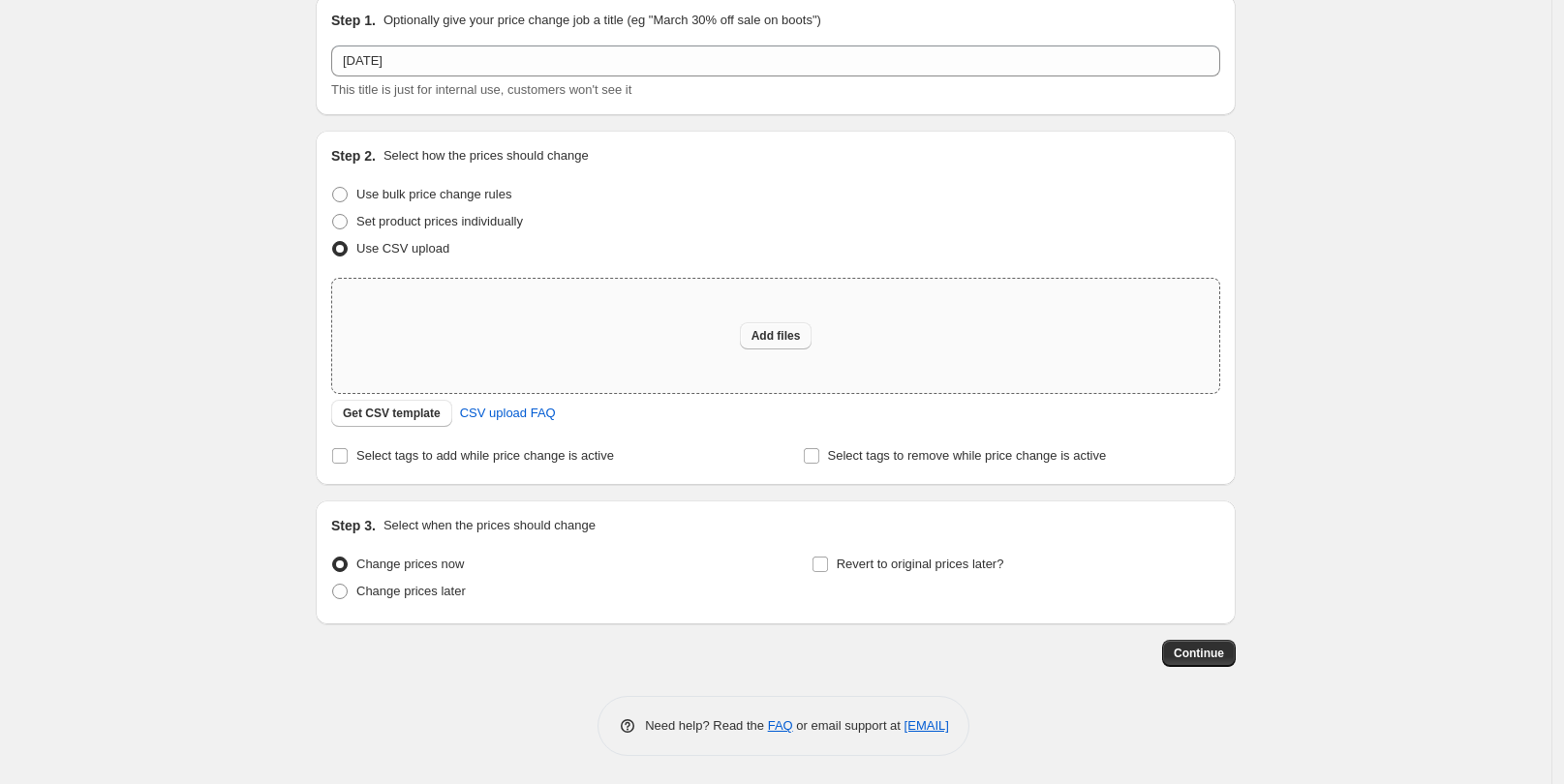 click on "Add files" at bounding box center (776, 336) 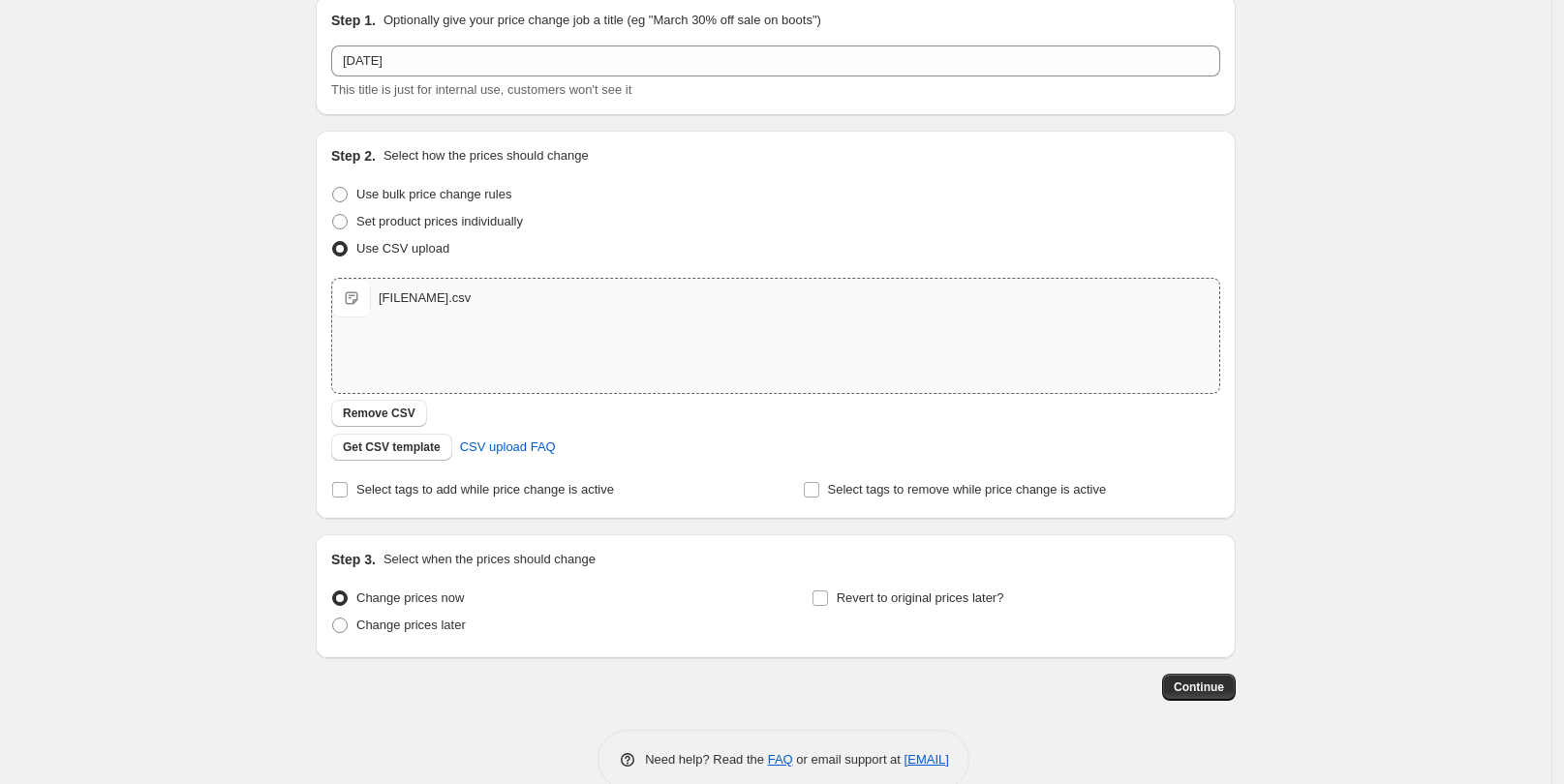 scroll, scrollTop: 112, scrollLeft: 0, axis: vertical 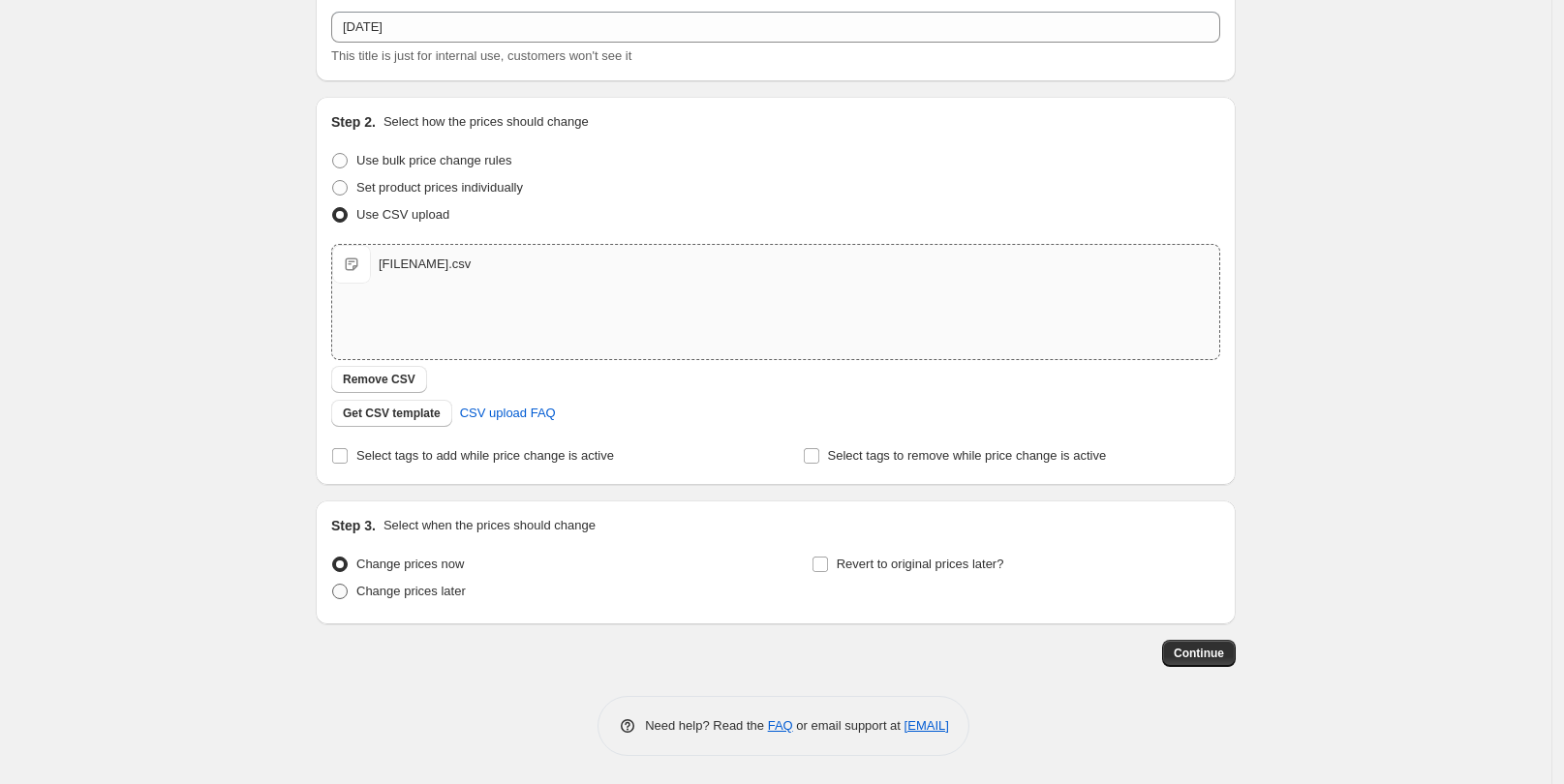 click on "Change prices later" at bounding box center (411, 590) 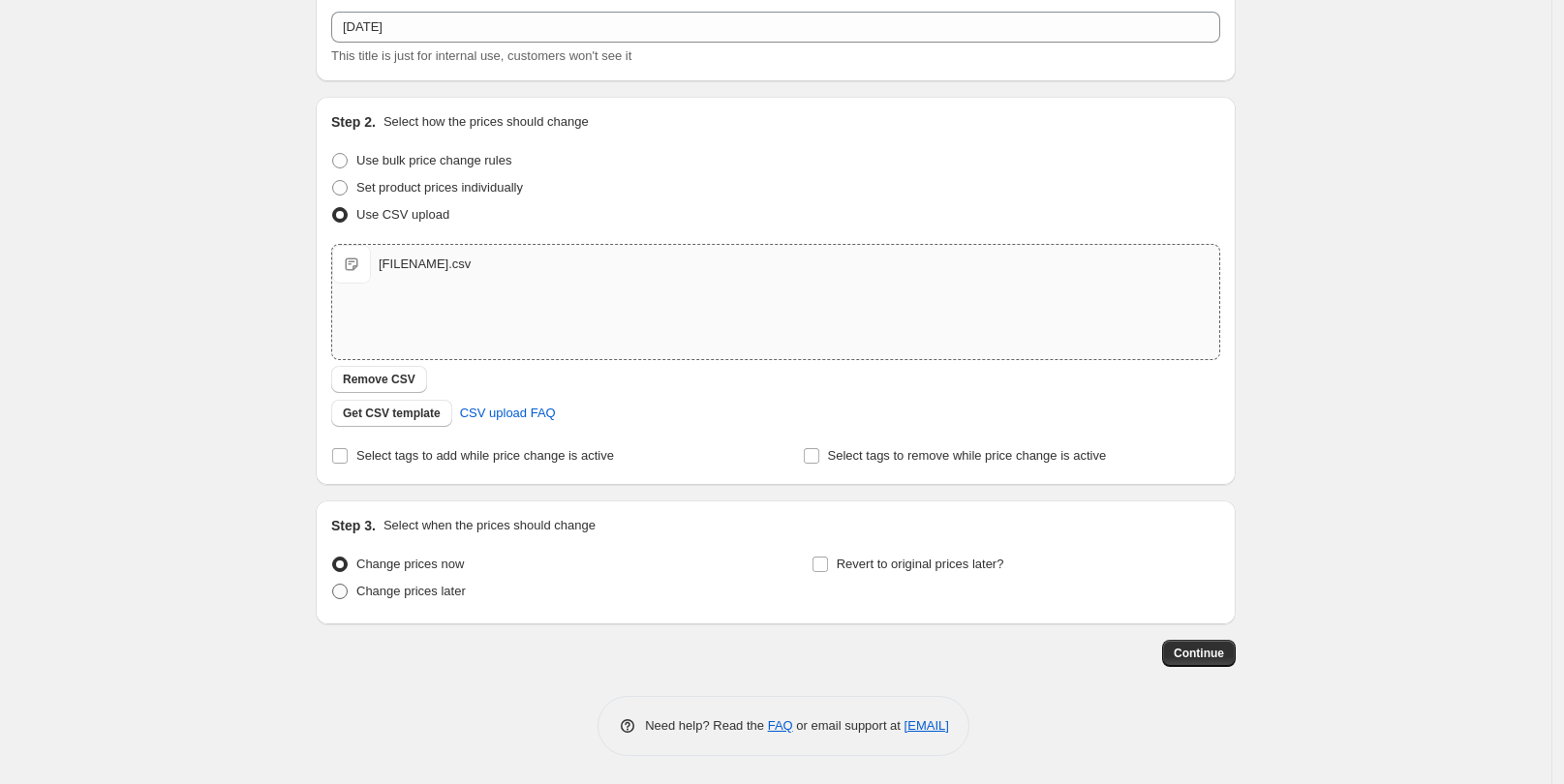 radio on "true" 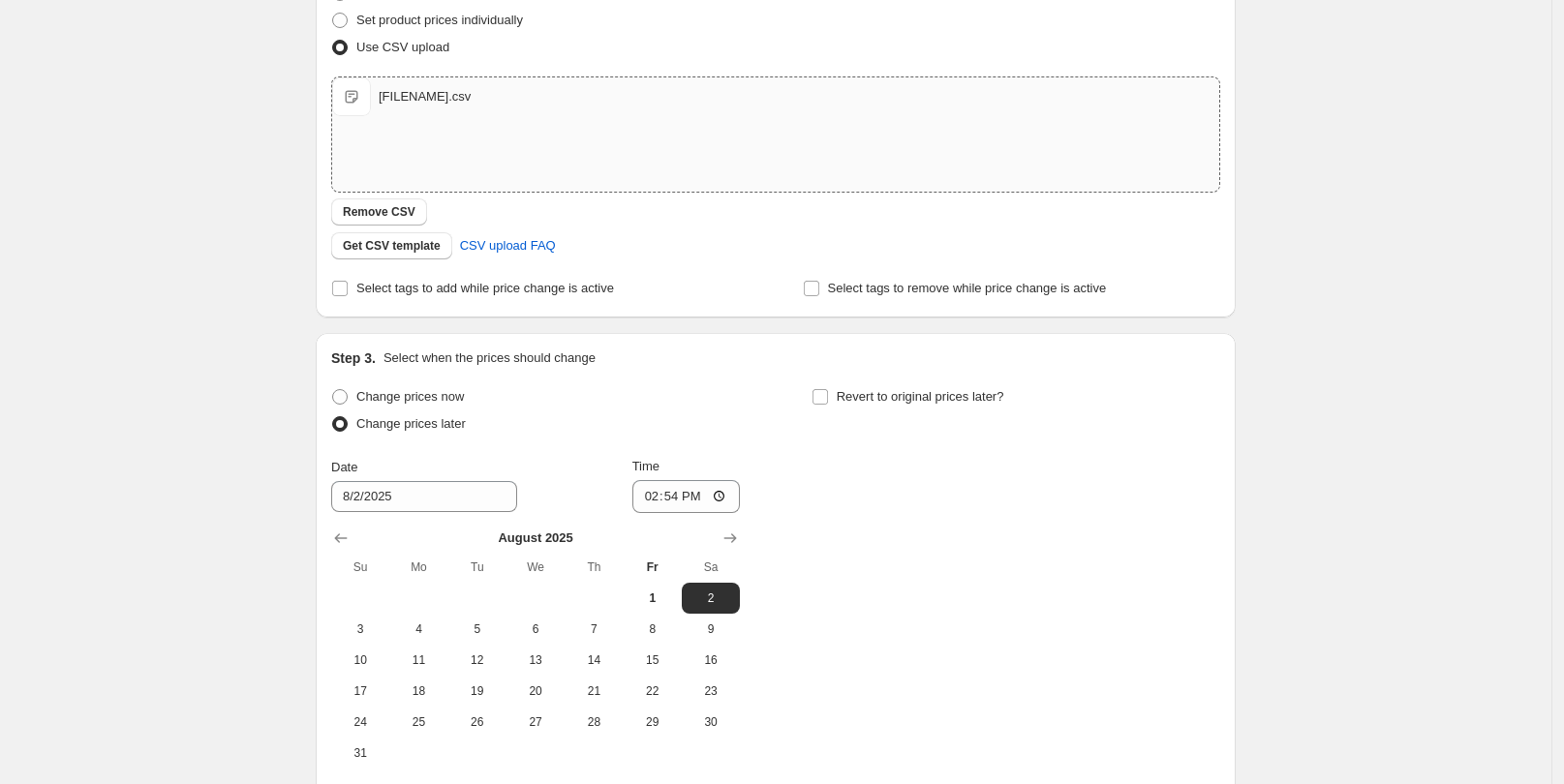 scroll, scrollTop: 281, scrollLeft: 0, axis: vertical 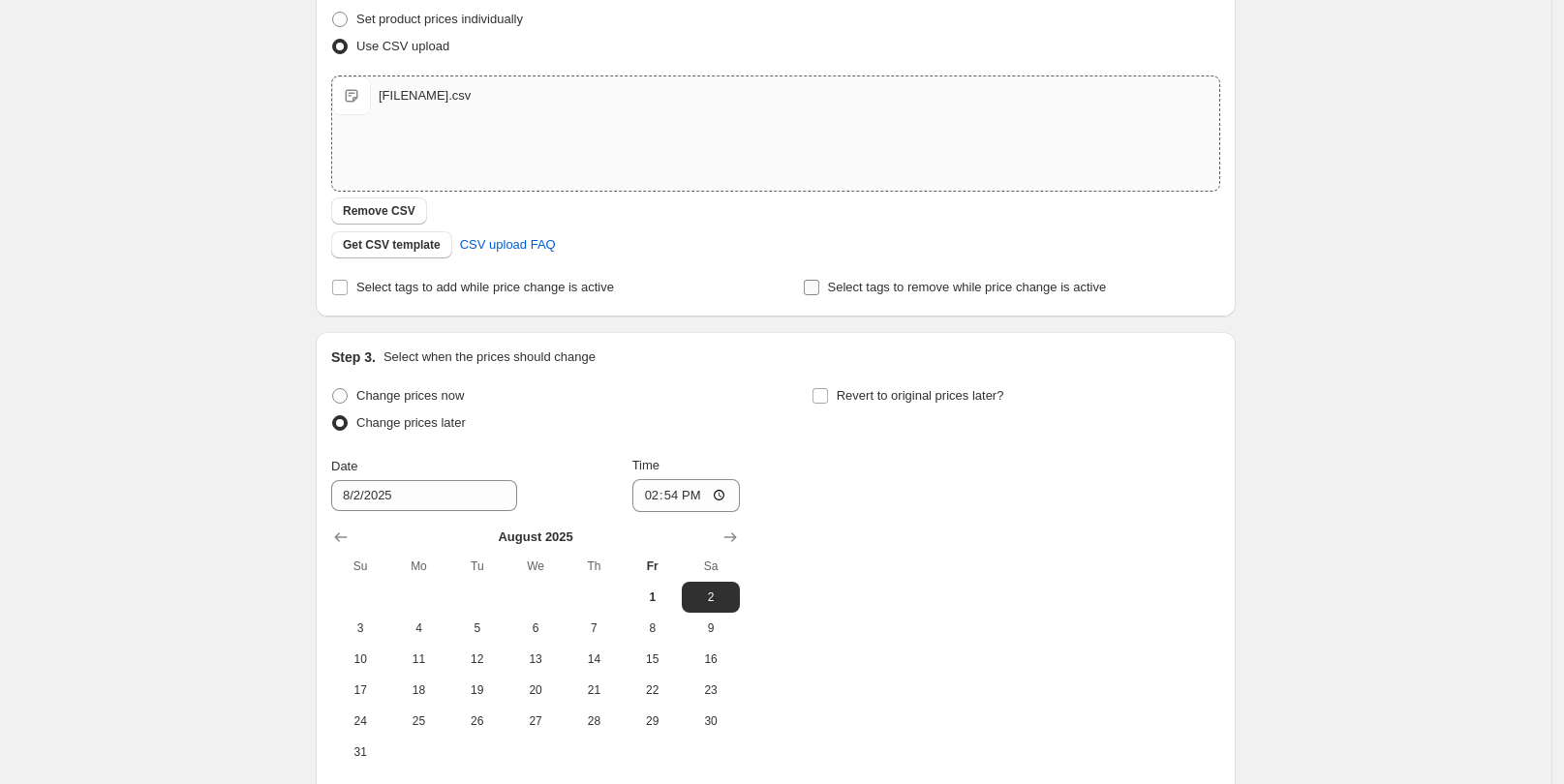 click on "Select tags to remove while price change is active" at bounding box center (812, 287) 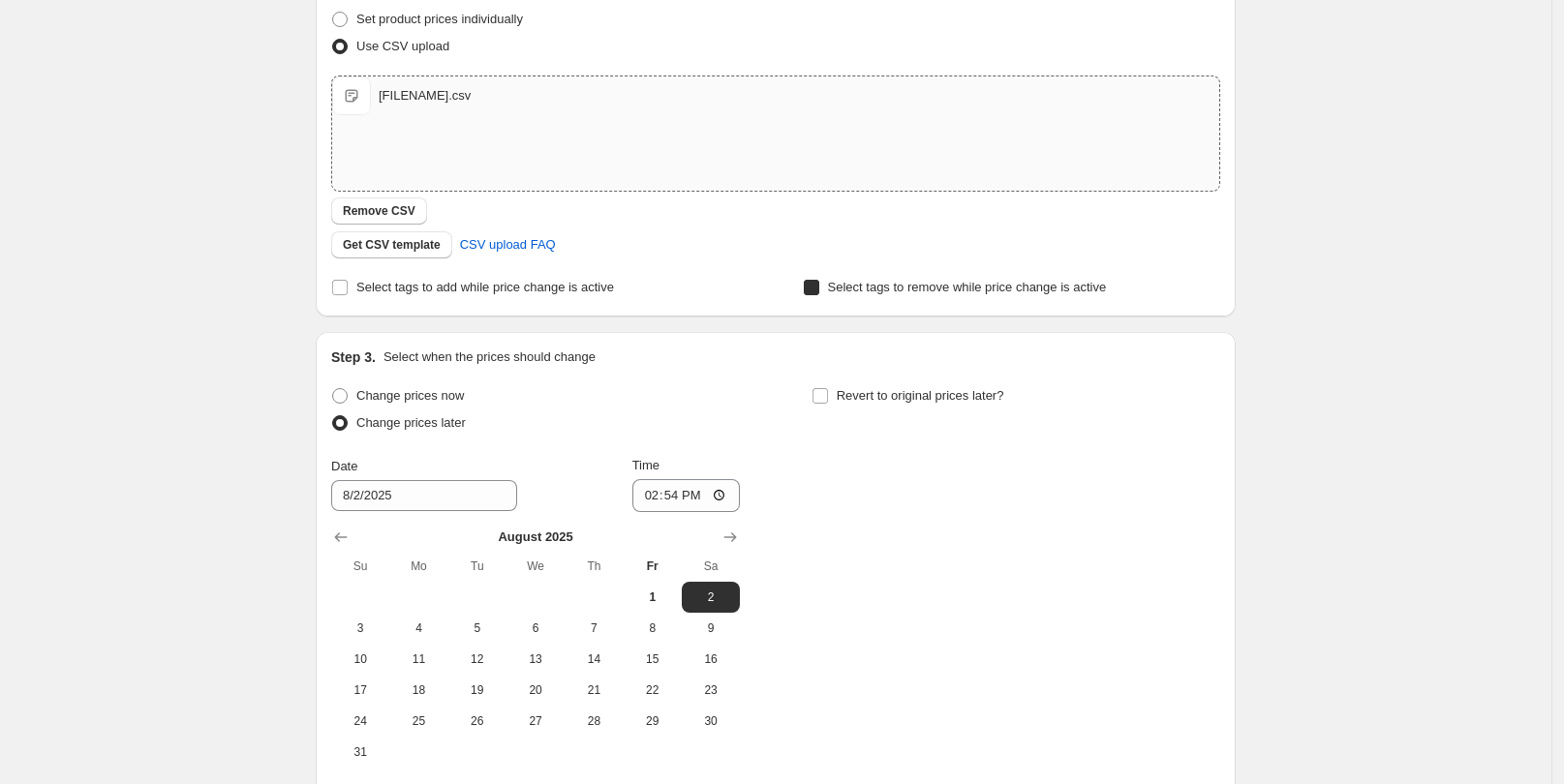 checkbox on "true" 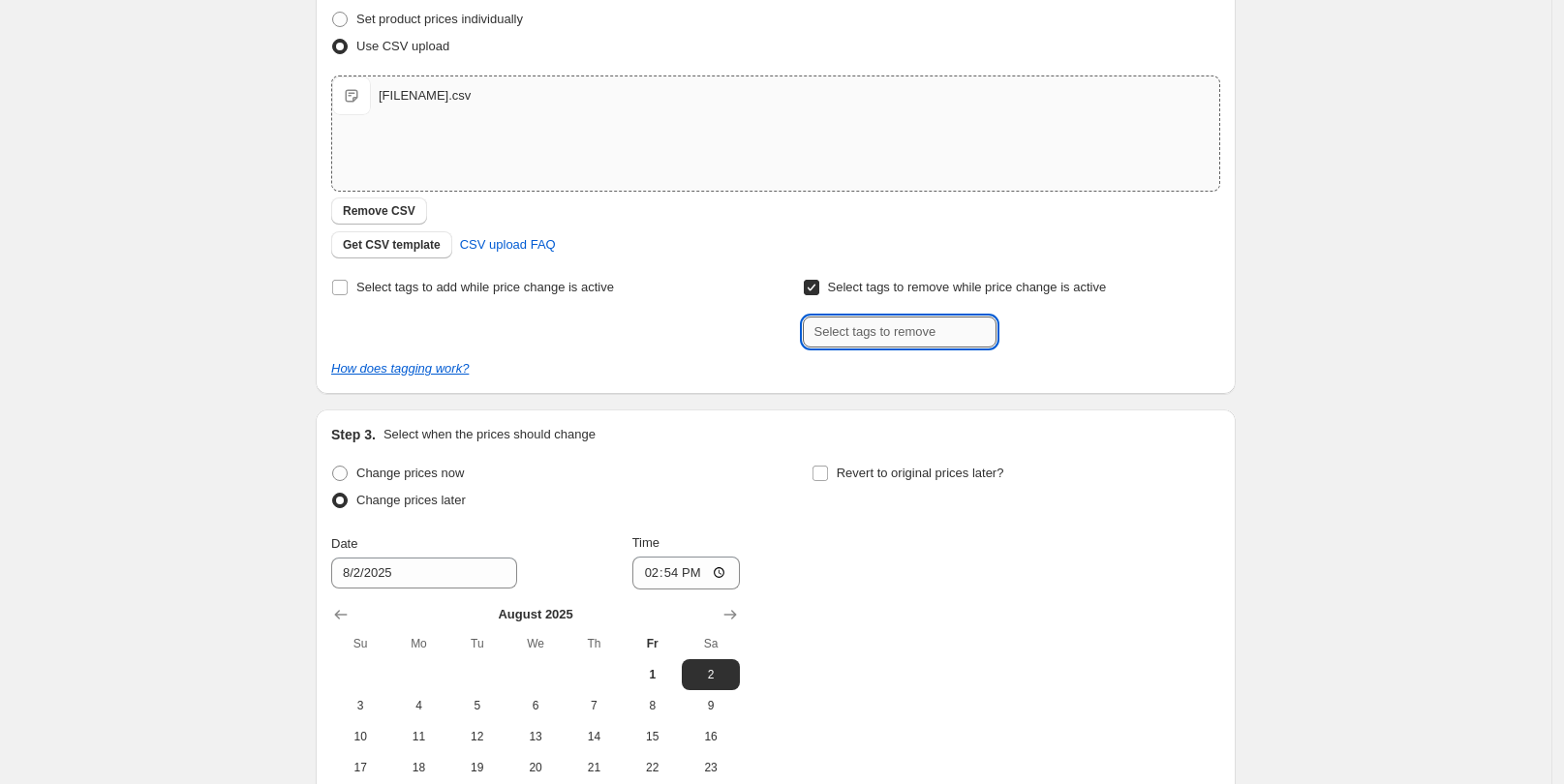 click at bounding box center (900, 332) 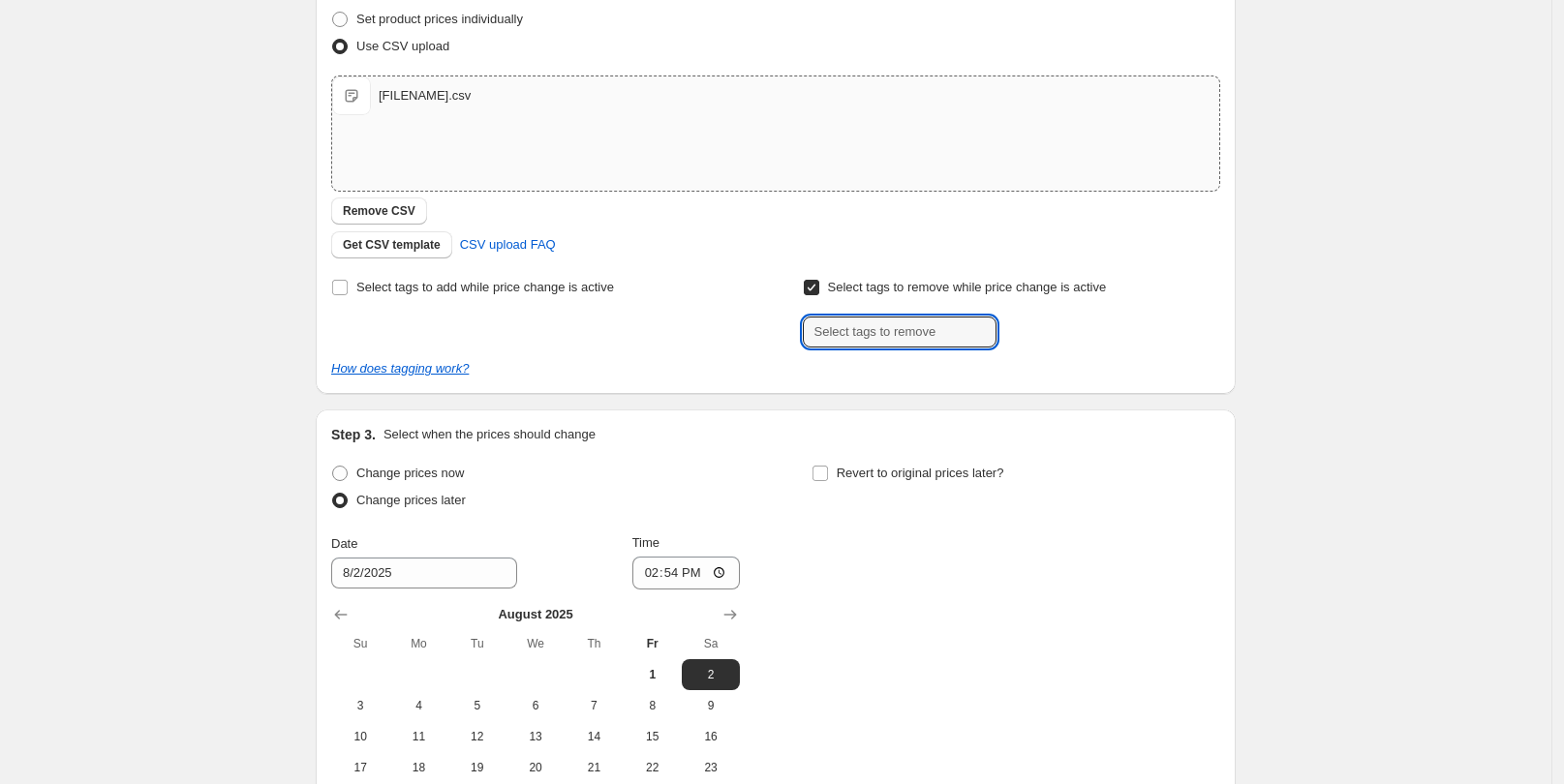 type on "USE_COUPON" 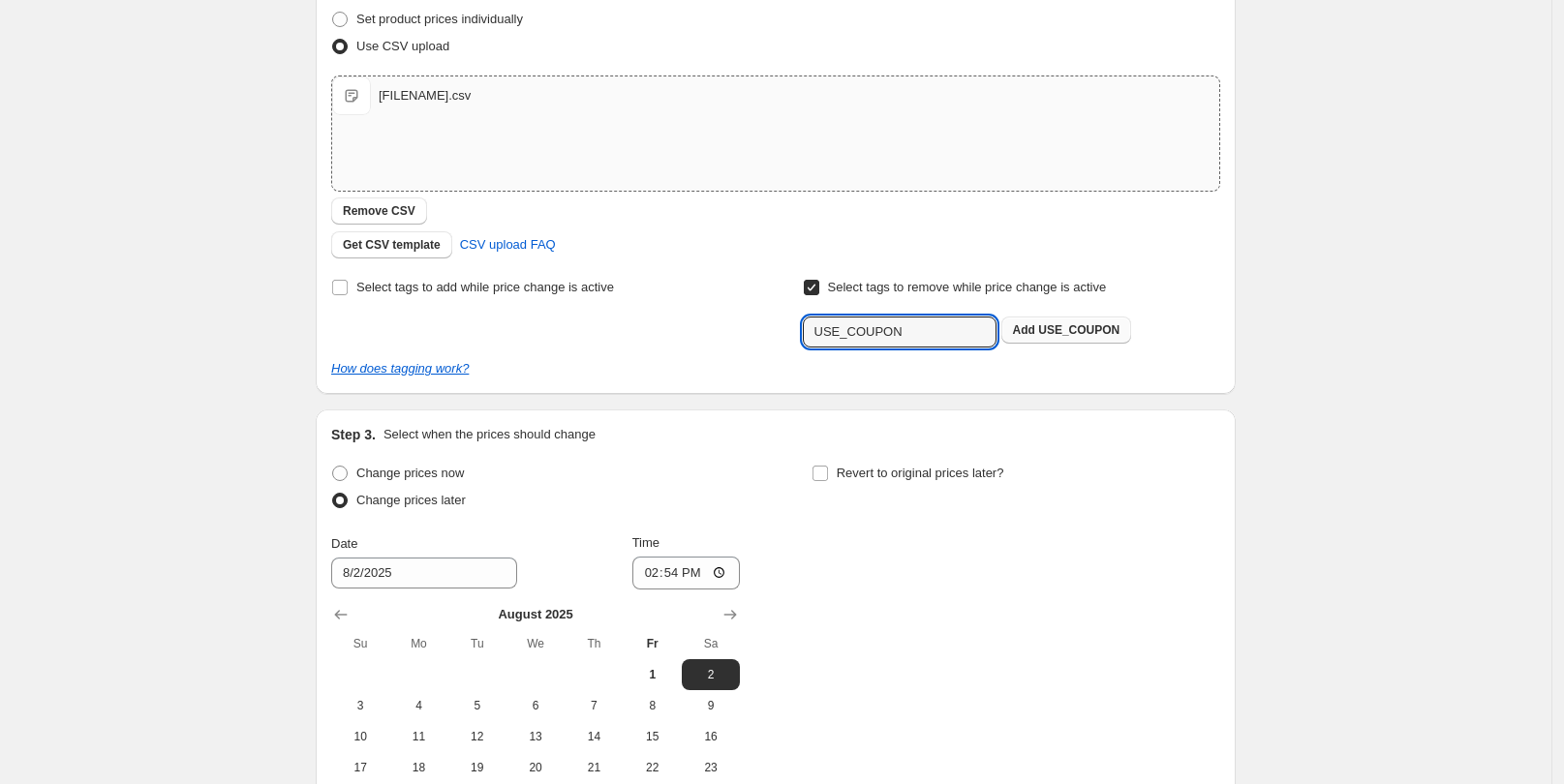 click on "Add   USE_COUPON" at bounding box center (1066, 330) 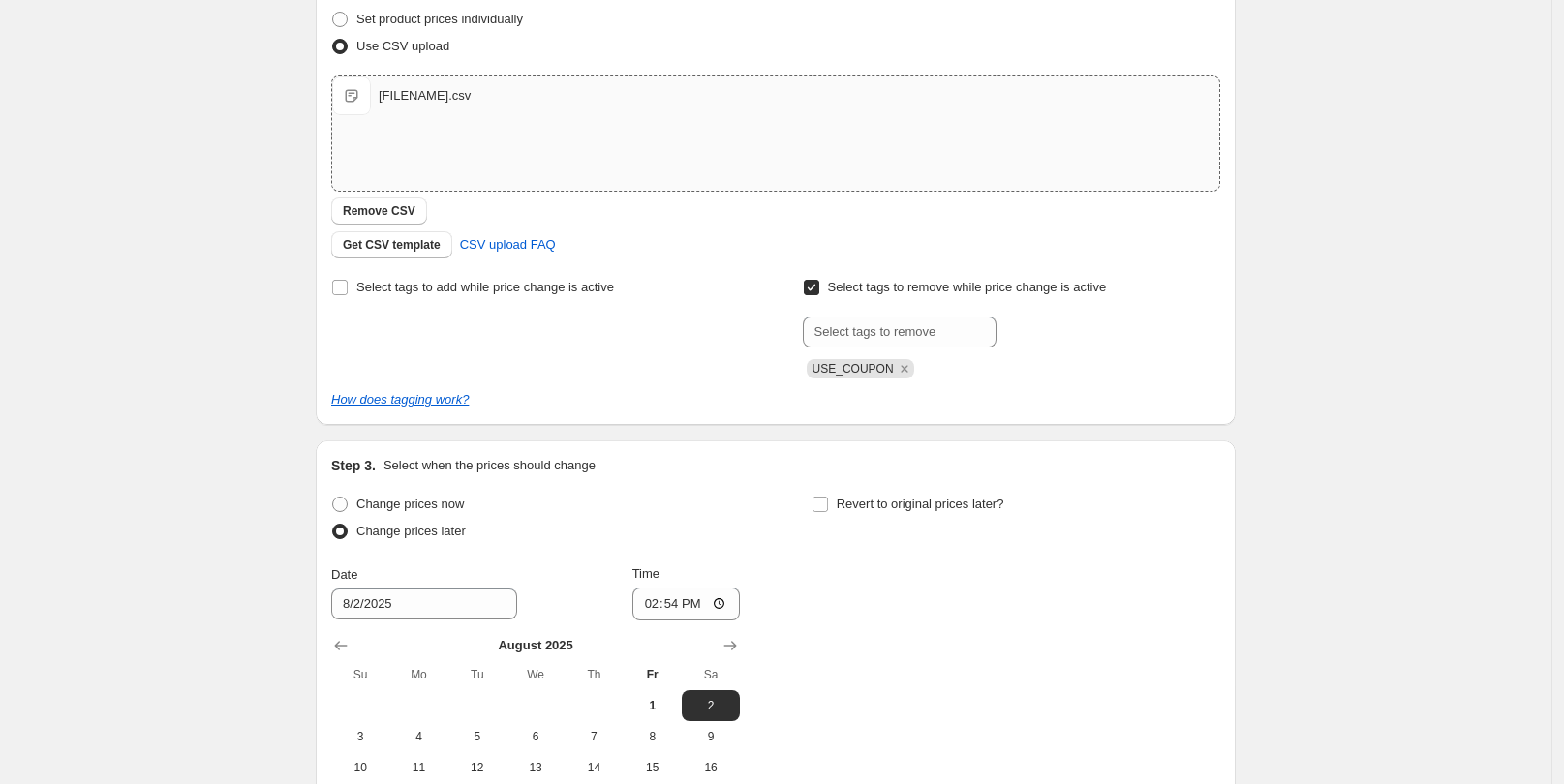 scroll, scrollTop: 280, scrollLeft: 0, axis: vertical 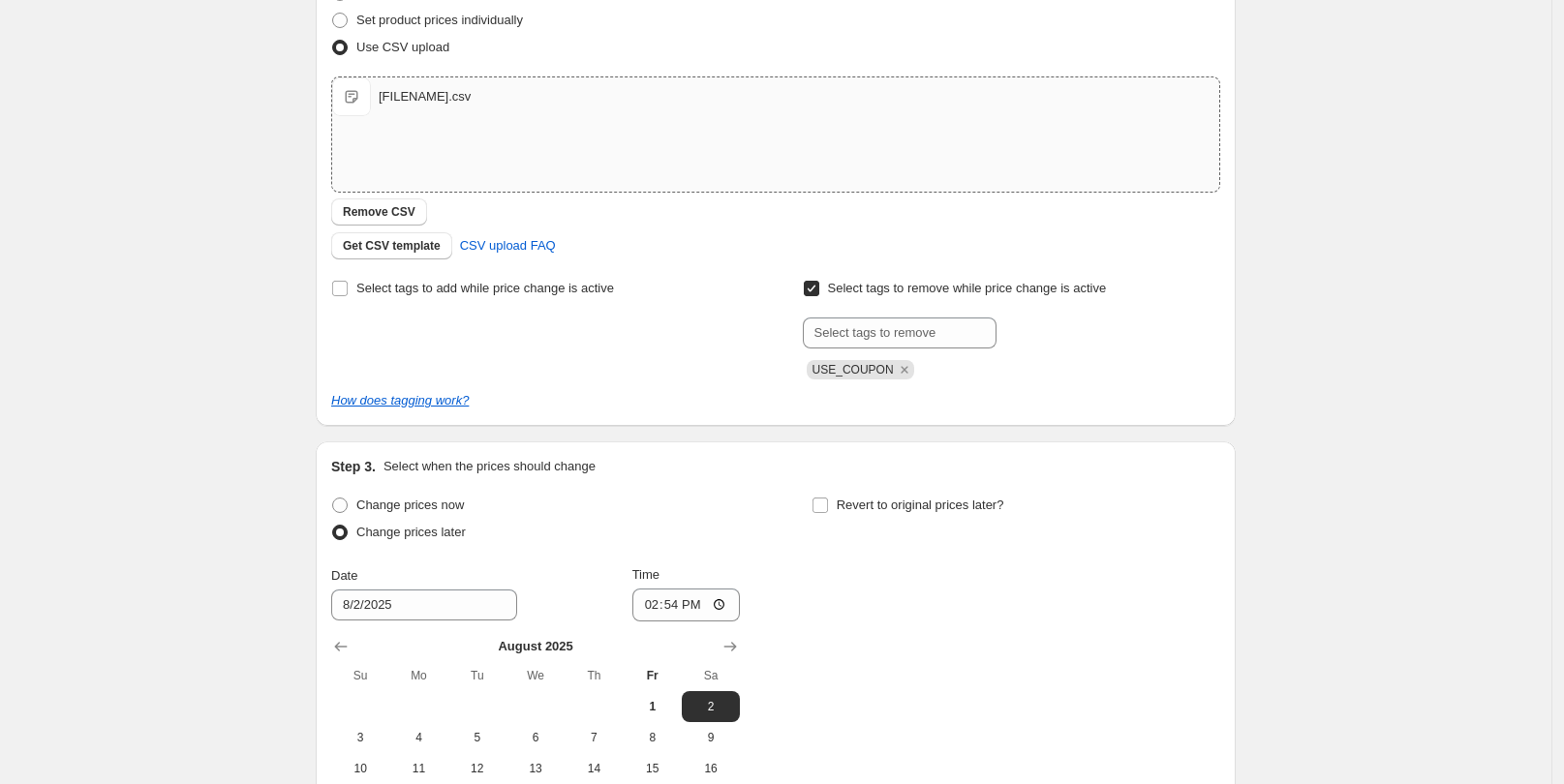 click 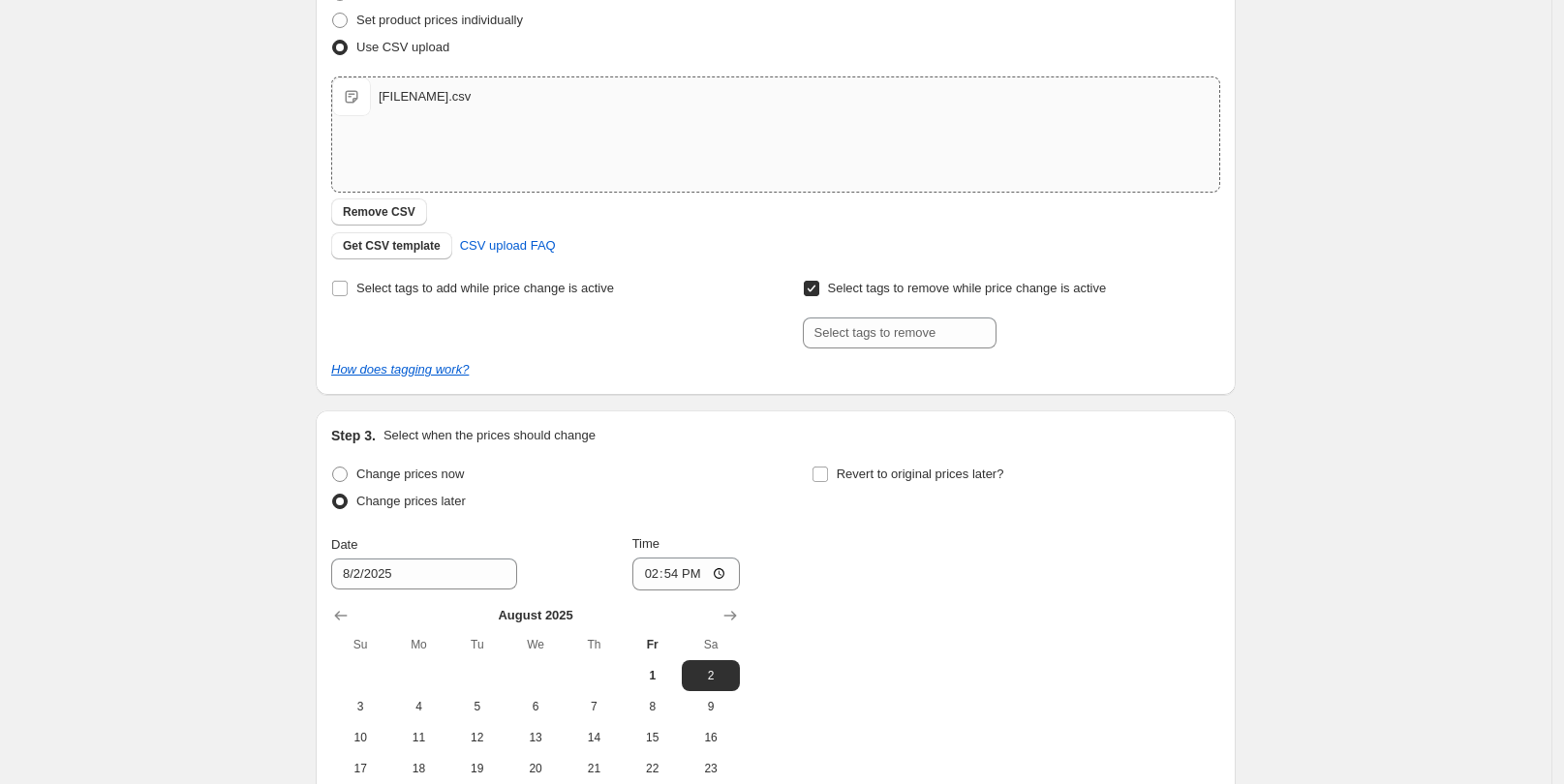 click on "Select tags to remove while price change is active" at bounding box center [812, 288] 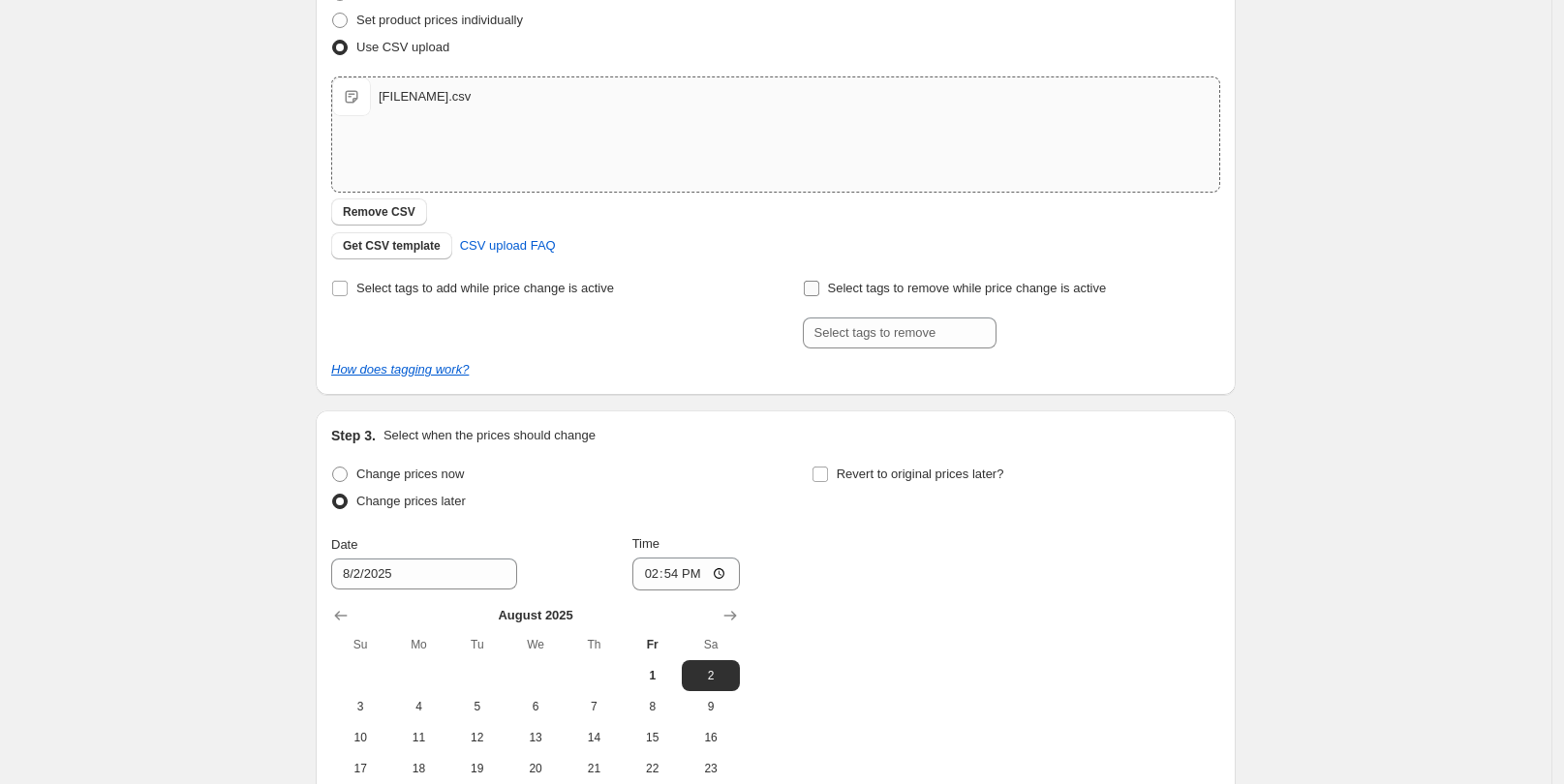 checkbox on "false" 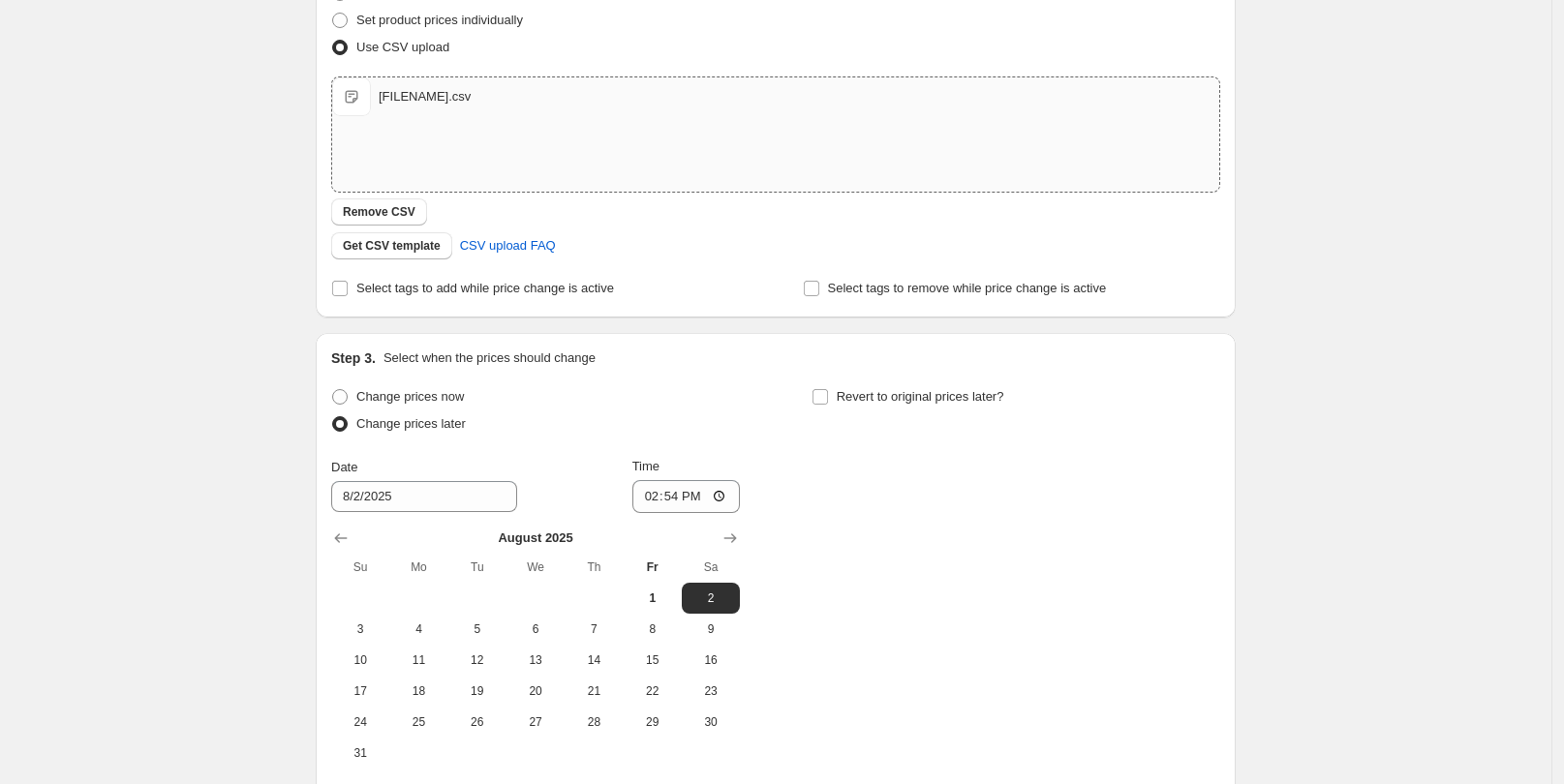 scroll, scrollTop: 473, scrollLeft: 0, axis: vertical 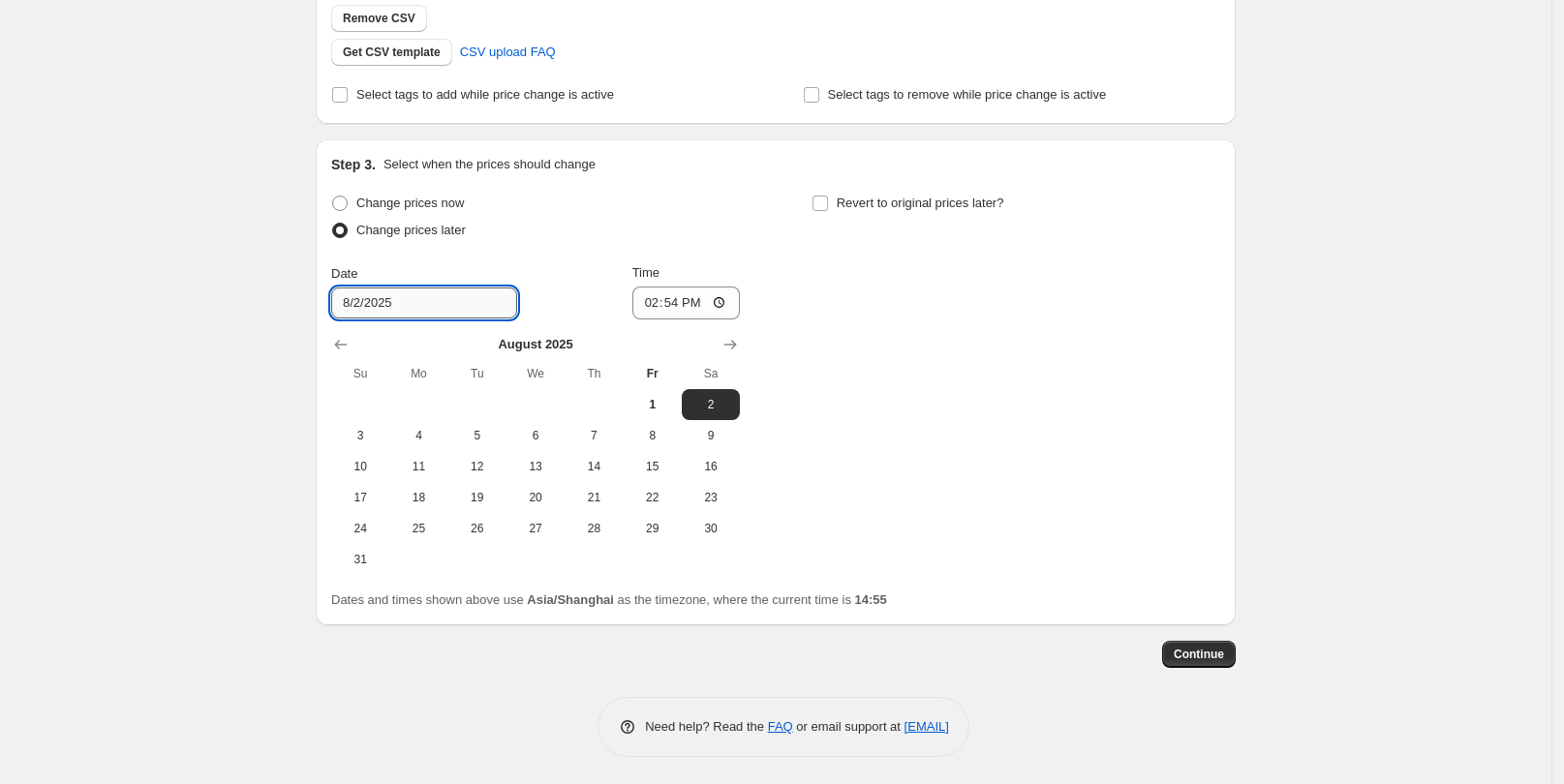 click on "8/2/2025" at bounding box center (424, 303) 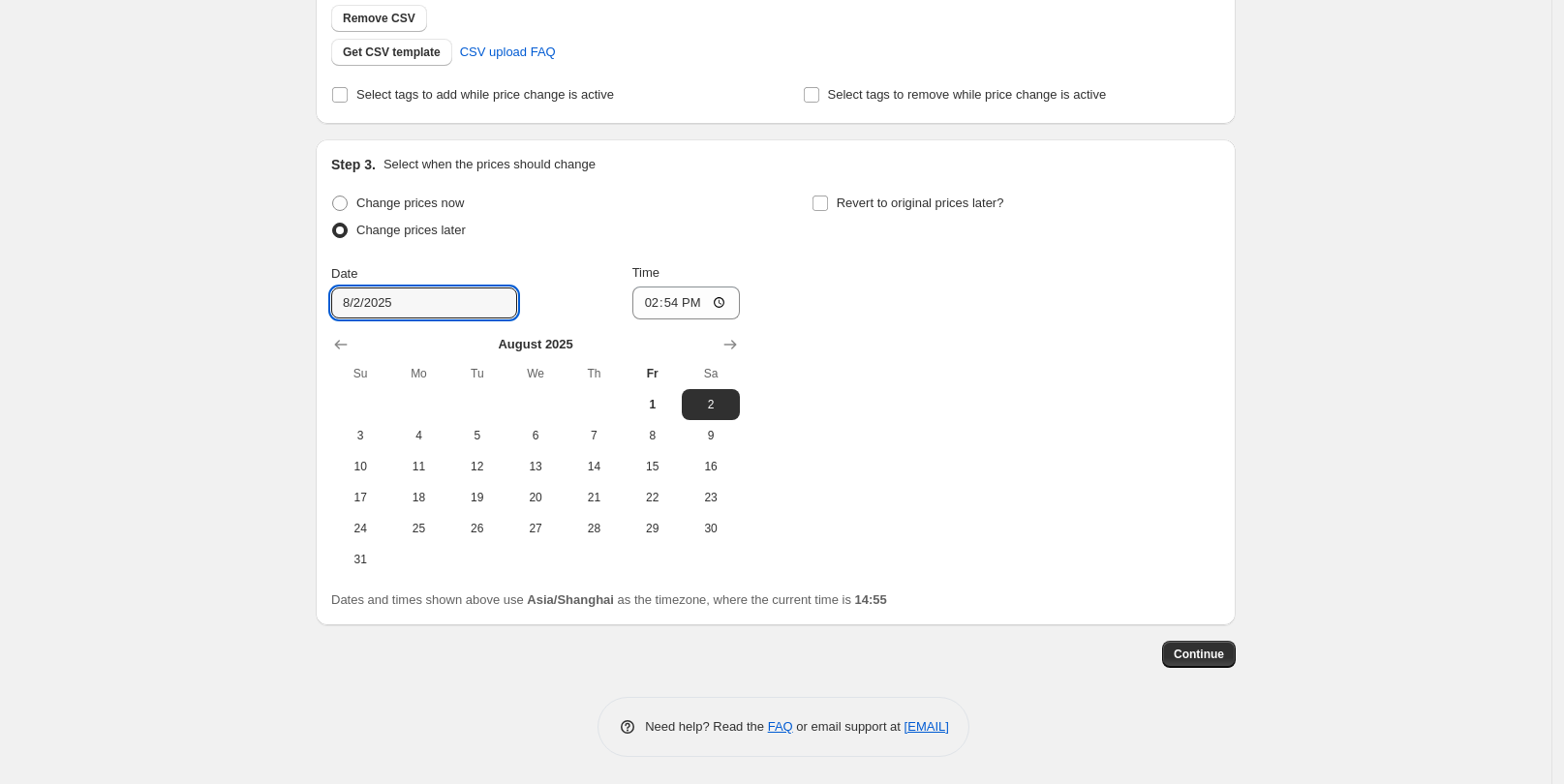 scroll, scrollTop: 473, scrollLeft: 0, axis: vertical 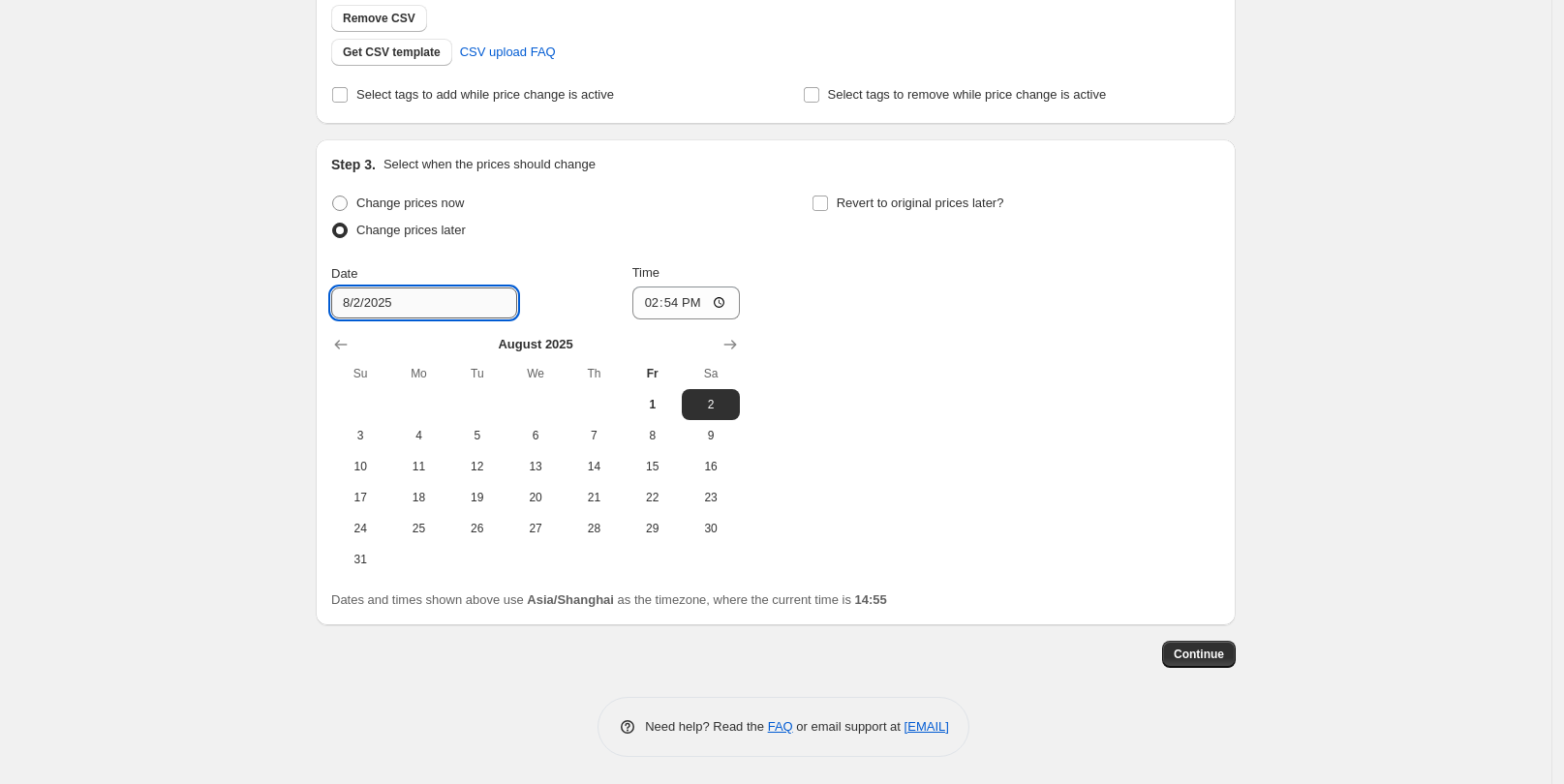 click on "8/2/2025" at bounding box center [424, 303] 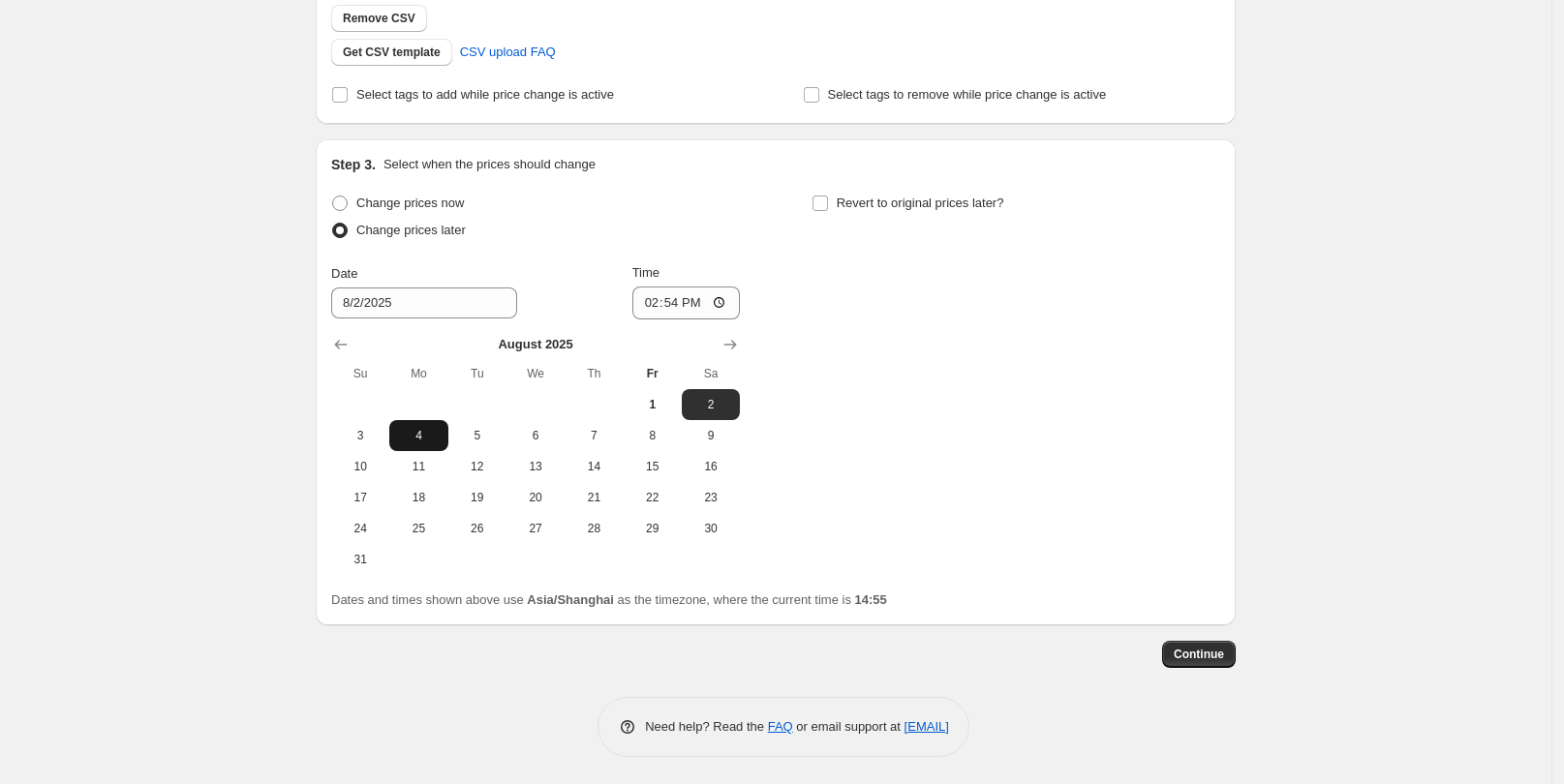 click on "4" at bounding box center (418, 436) 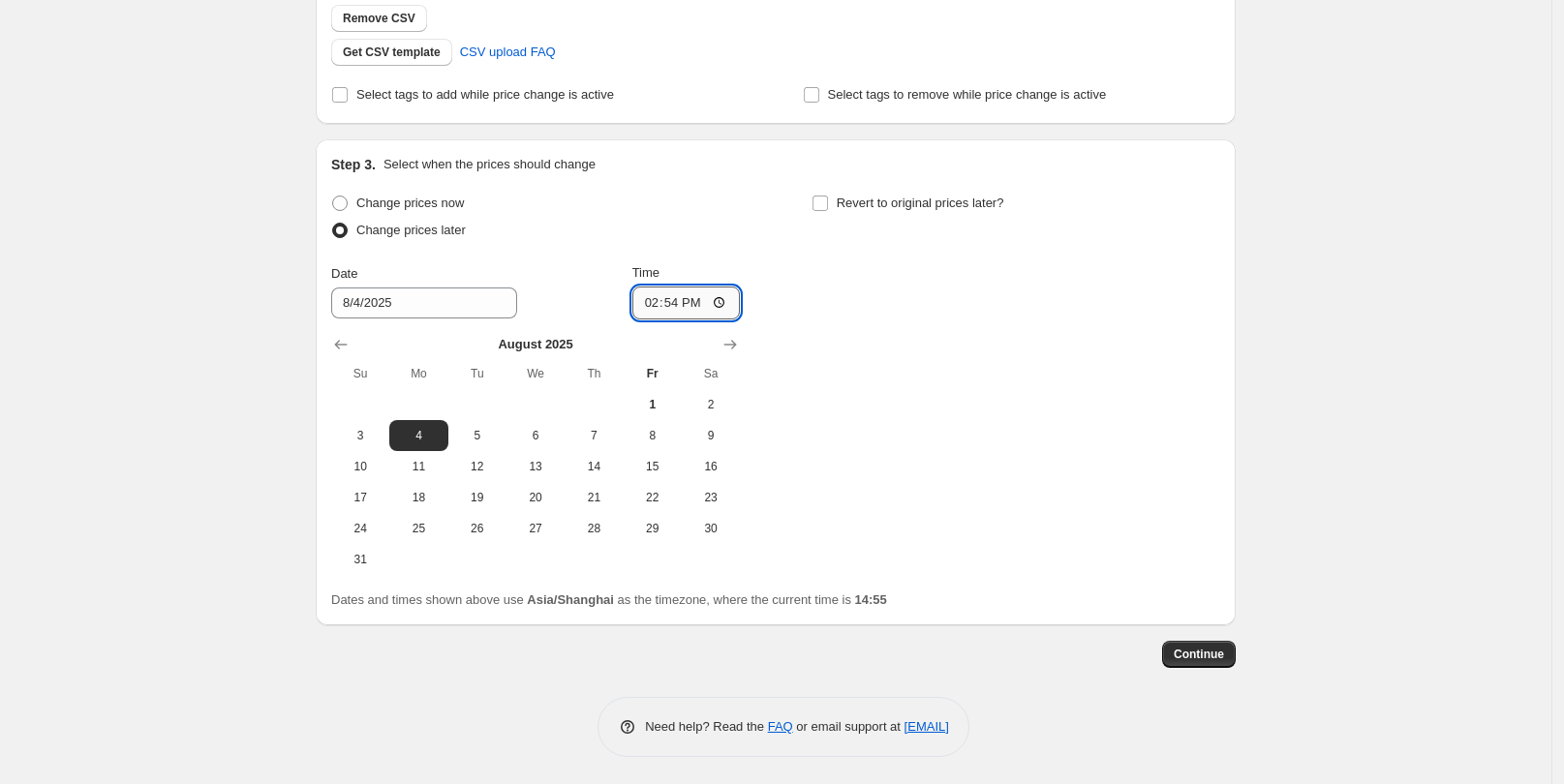 click on "14:54" at bounding box center (687, 303) 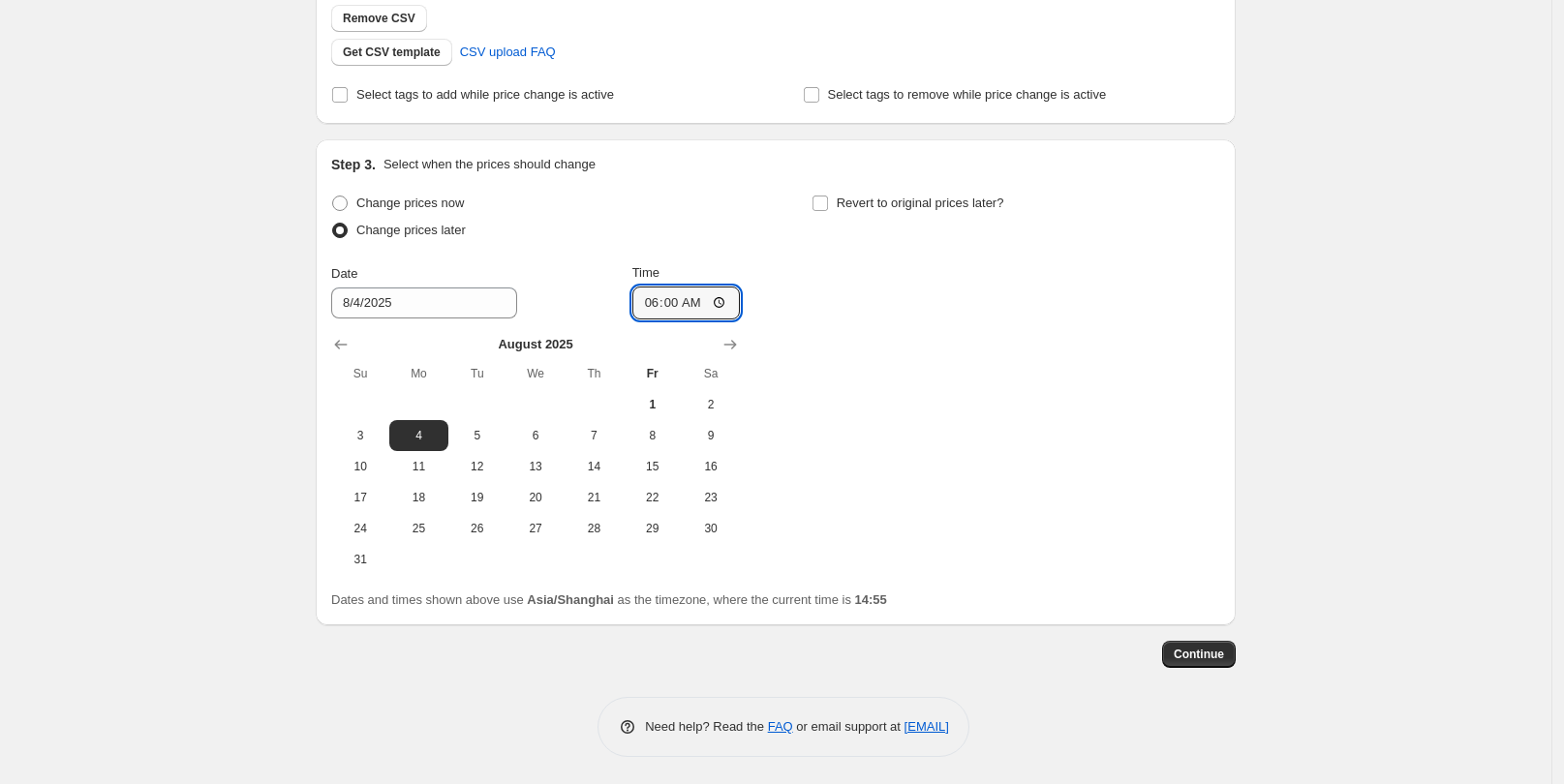 type on "06:00" 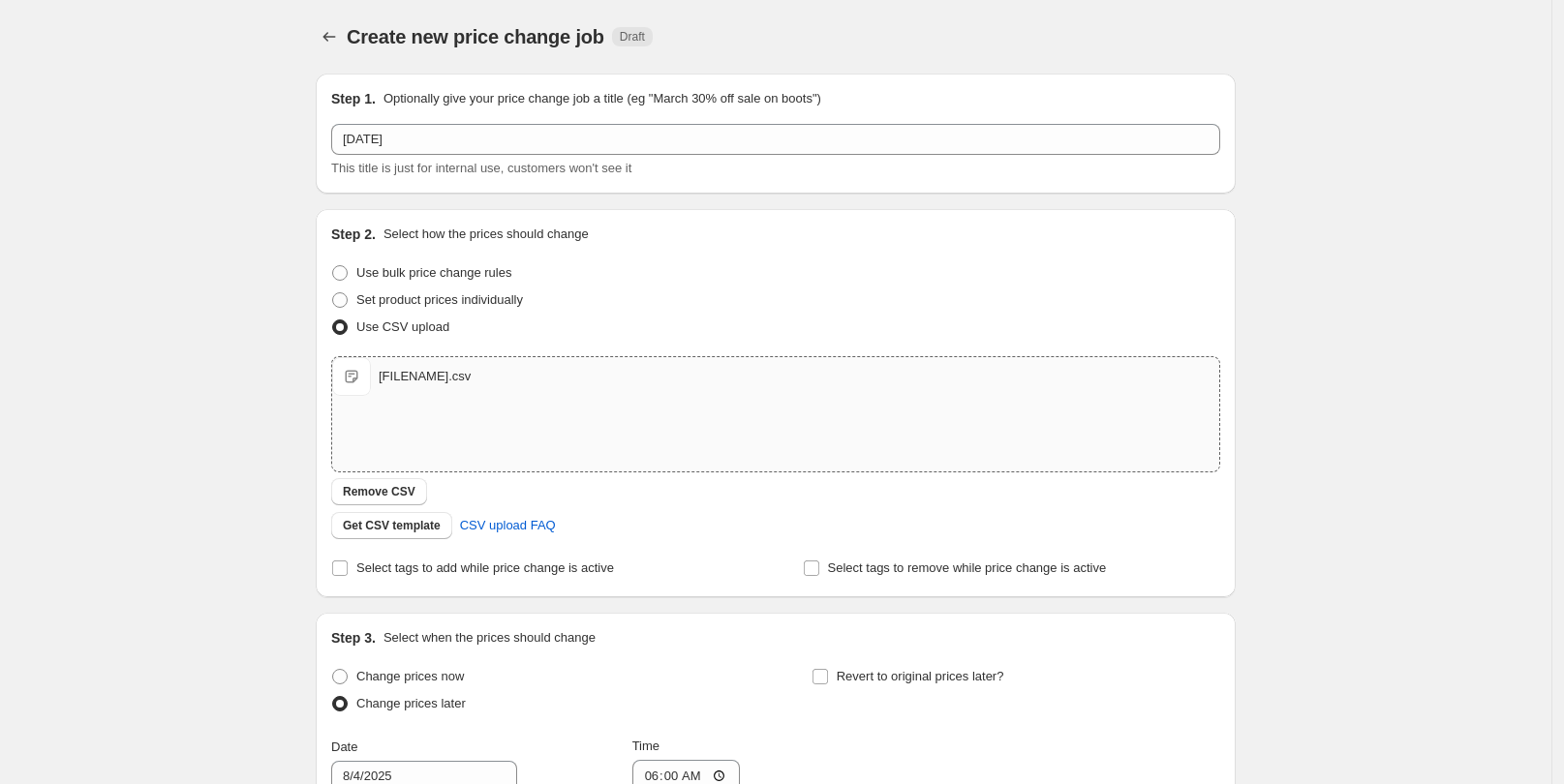 scroll, scrollTop: 473, scrollLeft: 0, axis: vertical 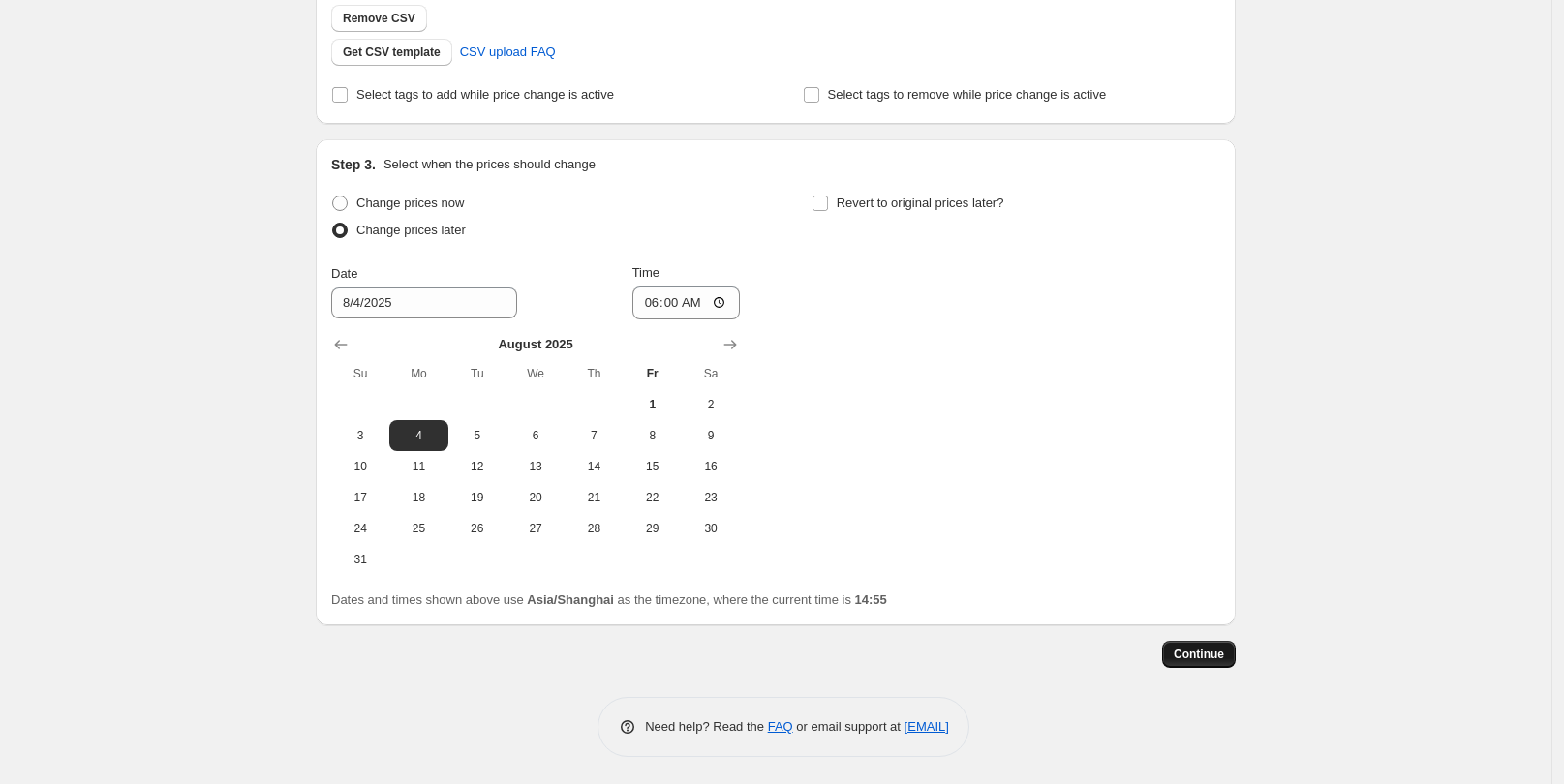 click on "Continue" at bounding box center (1199, 654) 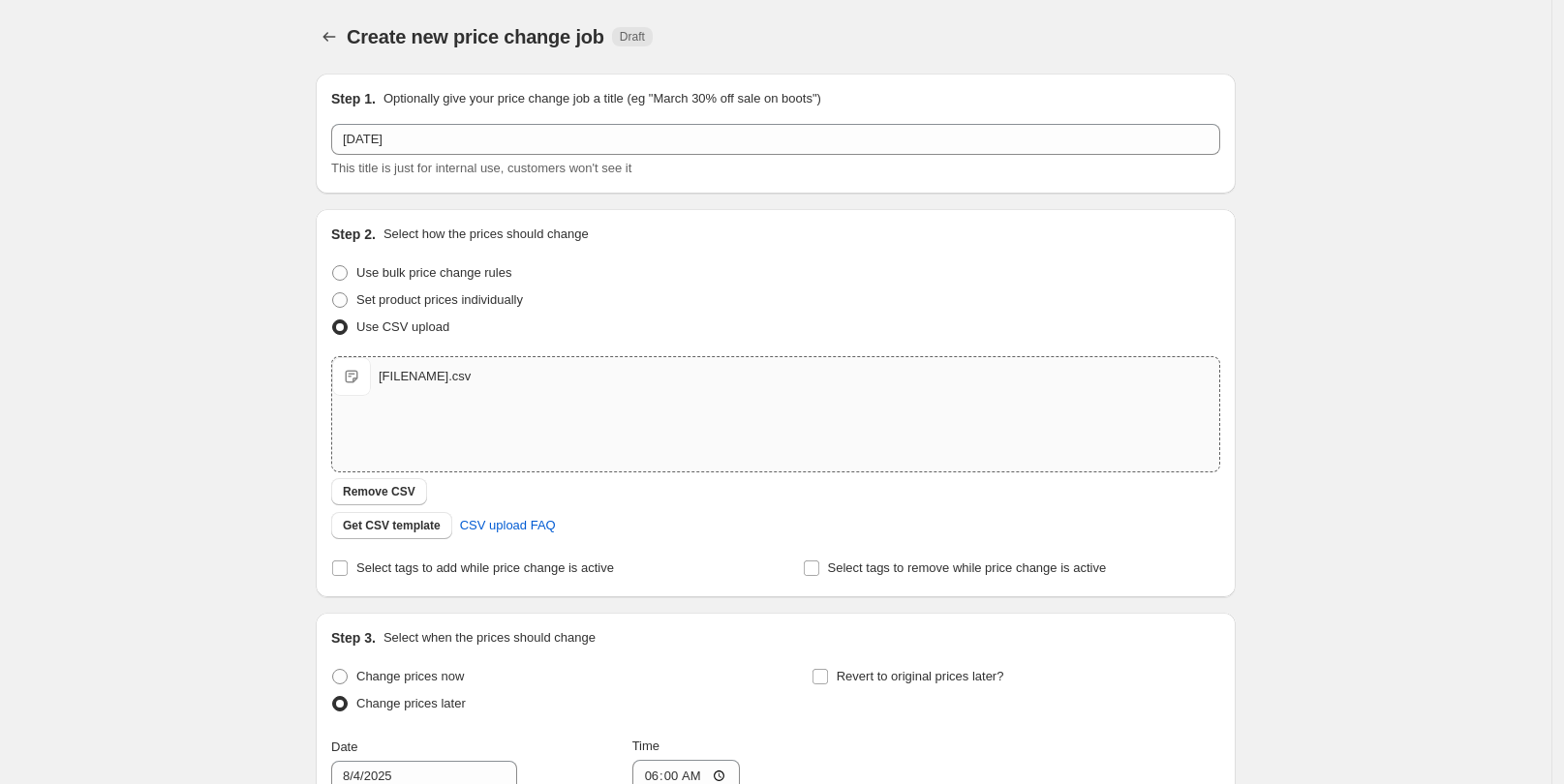 scroll, scrollTop: 473, scrollLeft: 0, axis: vertical 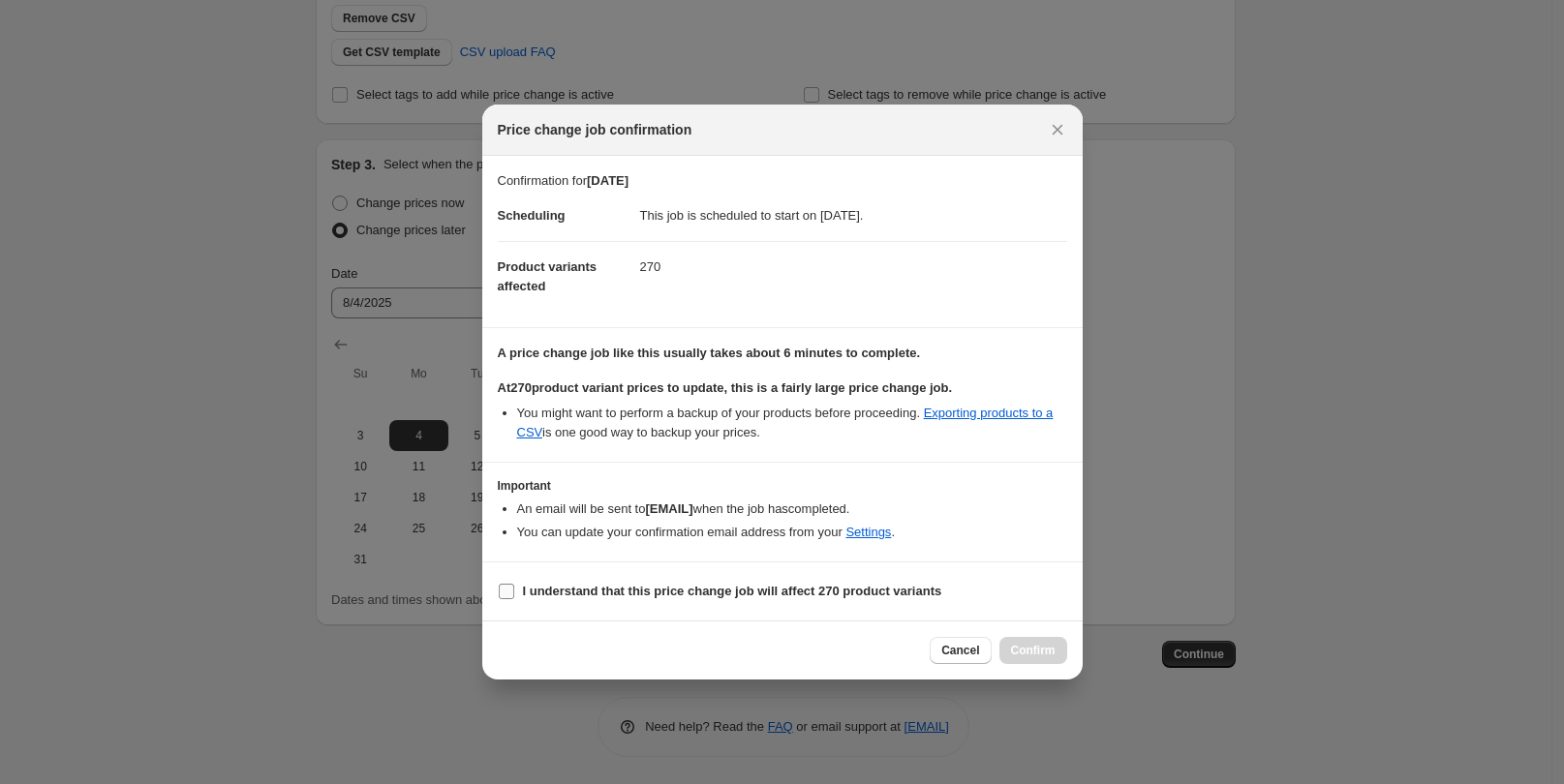 click on "I understand that this price change job will affect 270 product variants" at bounding box center (506, 591) 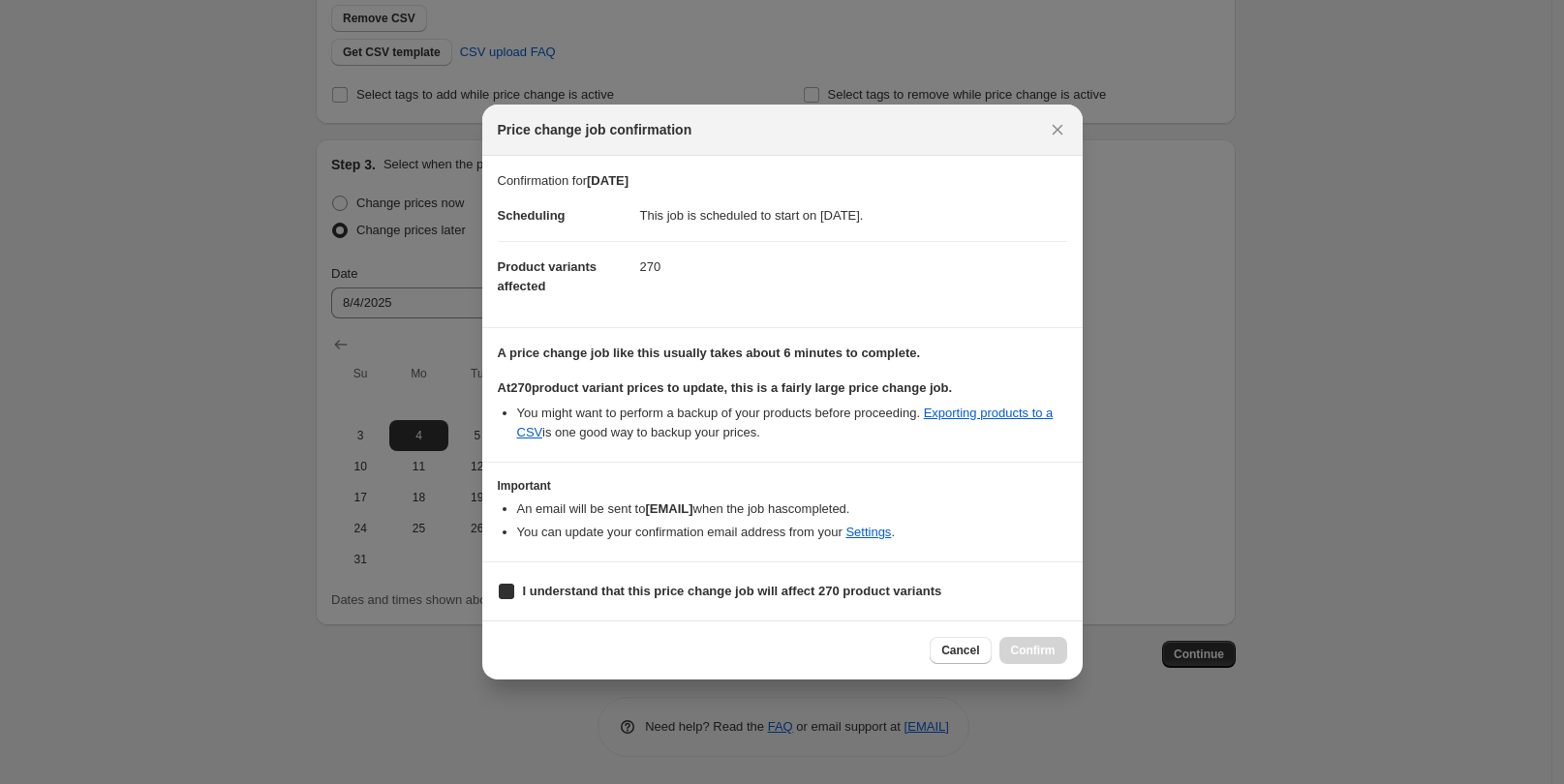 checkbox on "true" 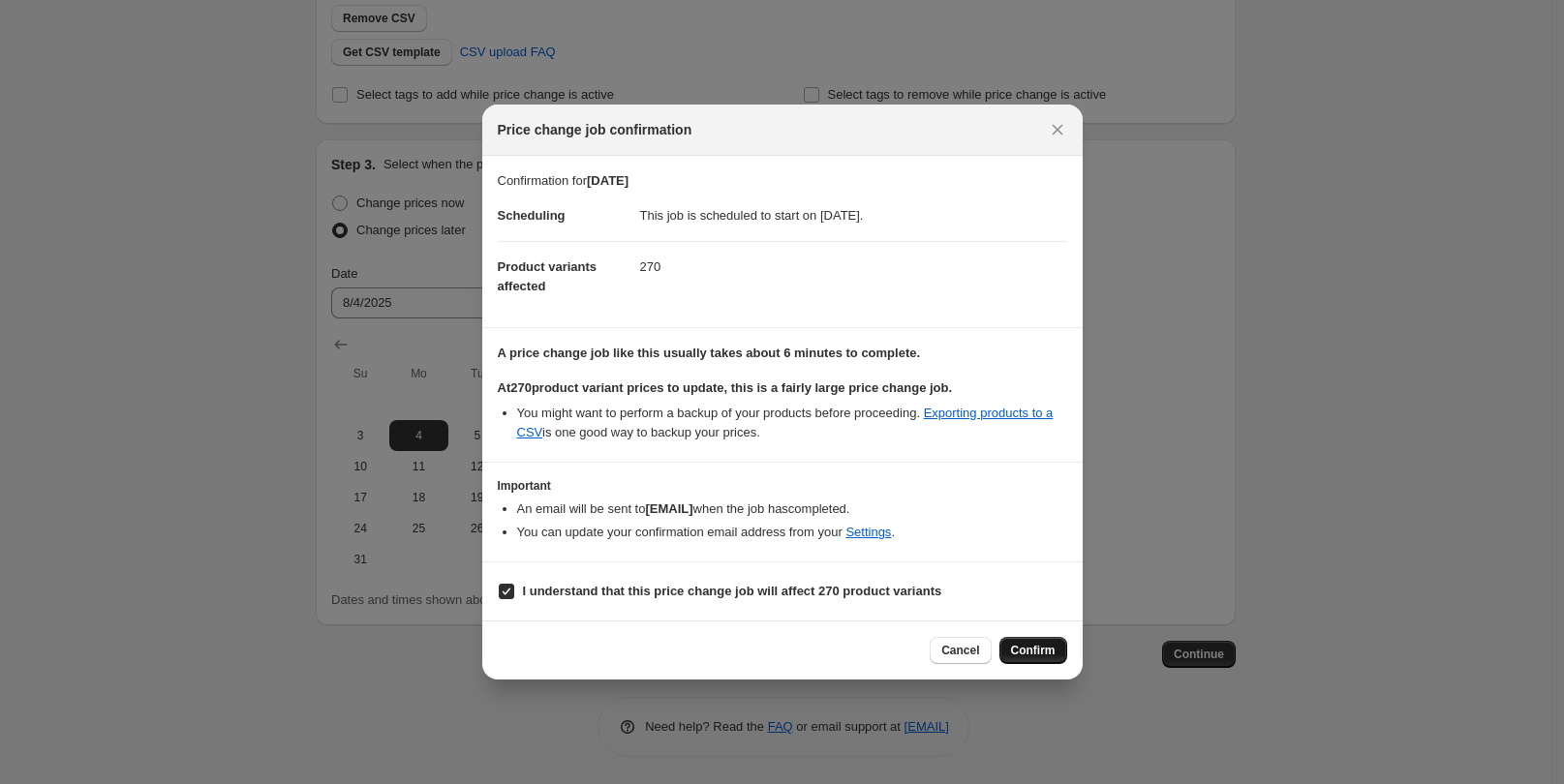 click on "Confirm" at bounding box center (1033, 650) 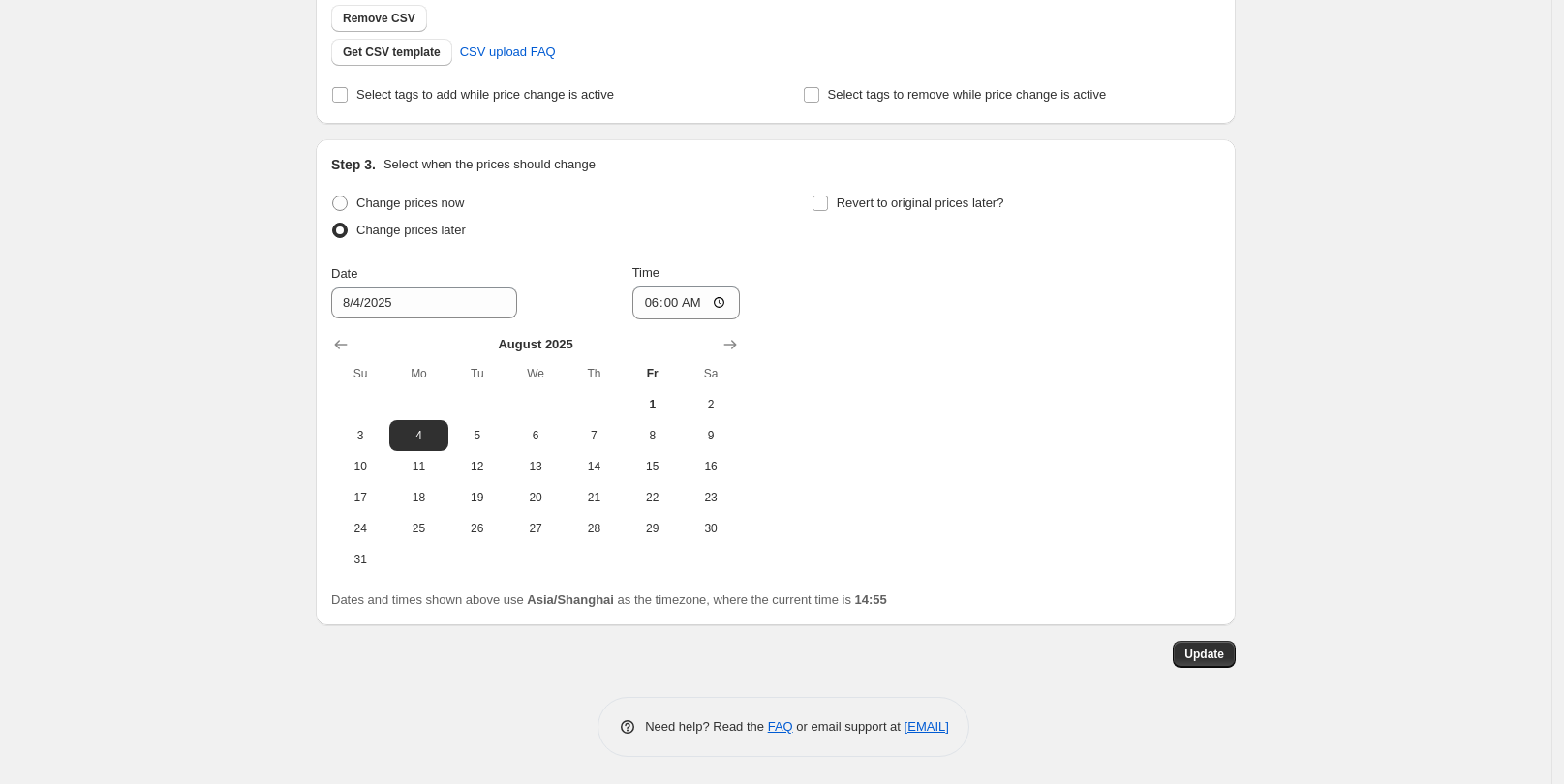 scroll, scrollTop: 0, scrollLeft: 0, axis: both 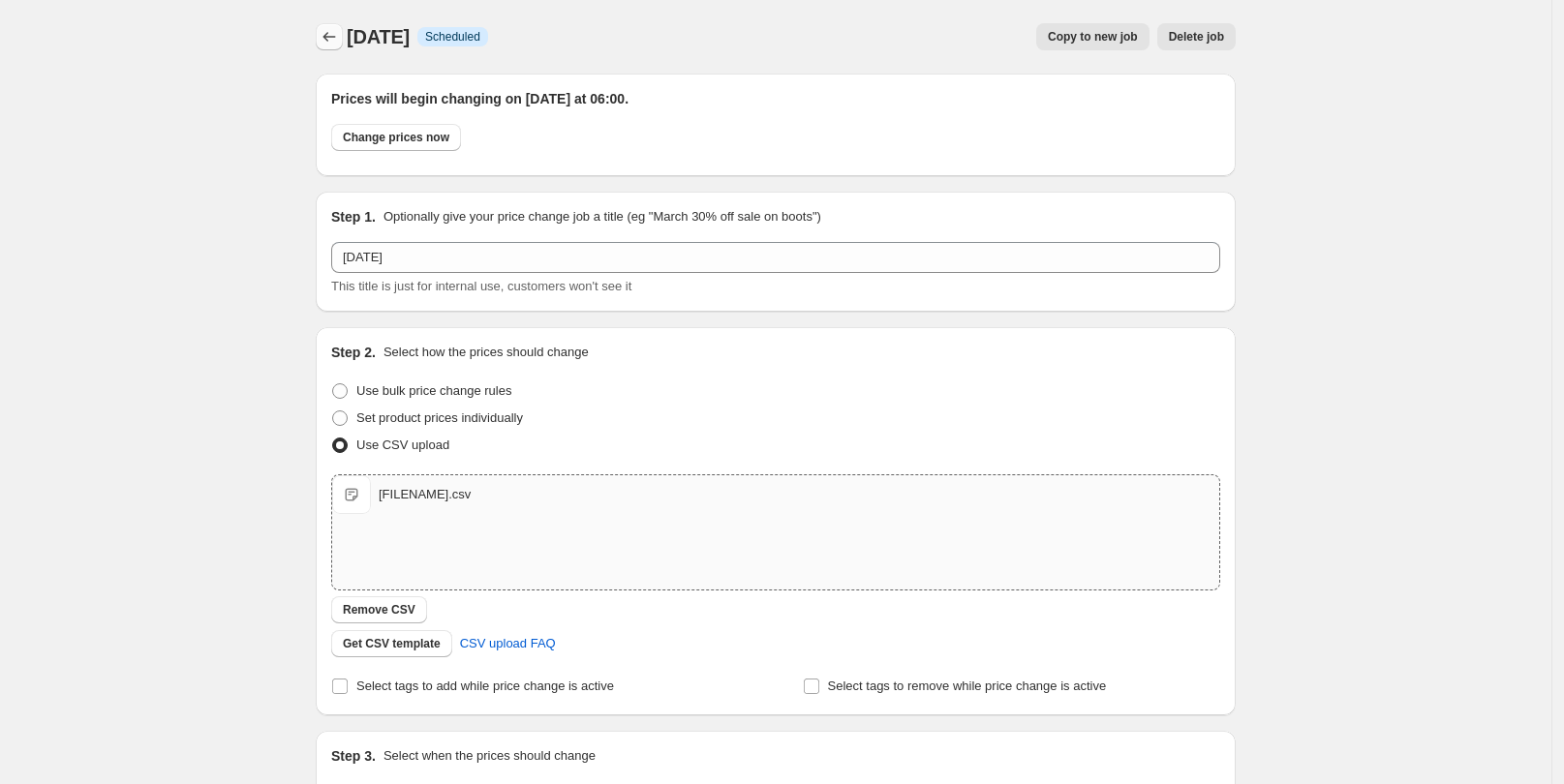click 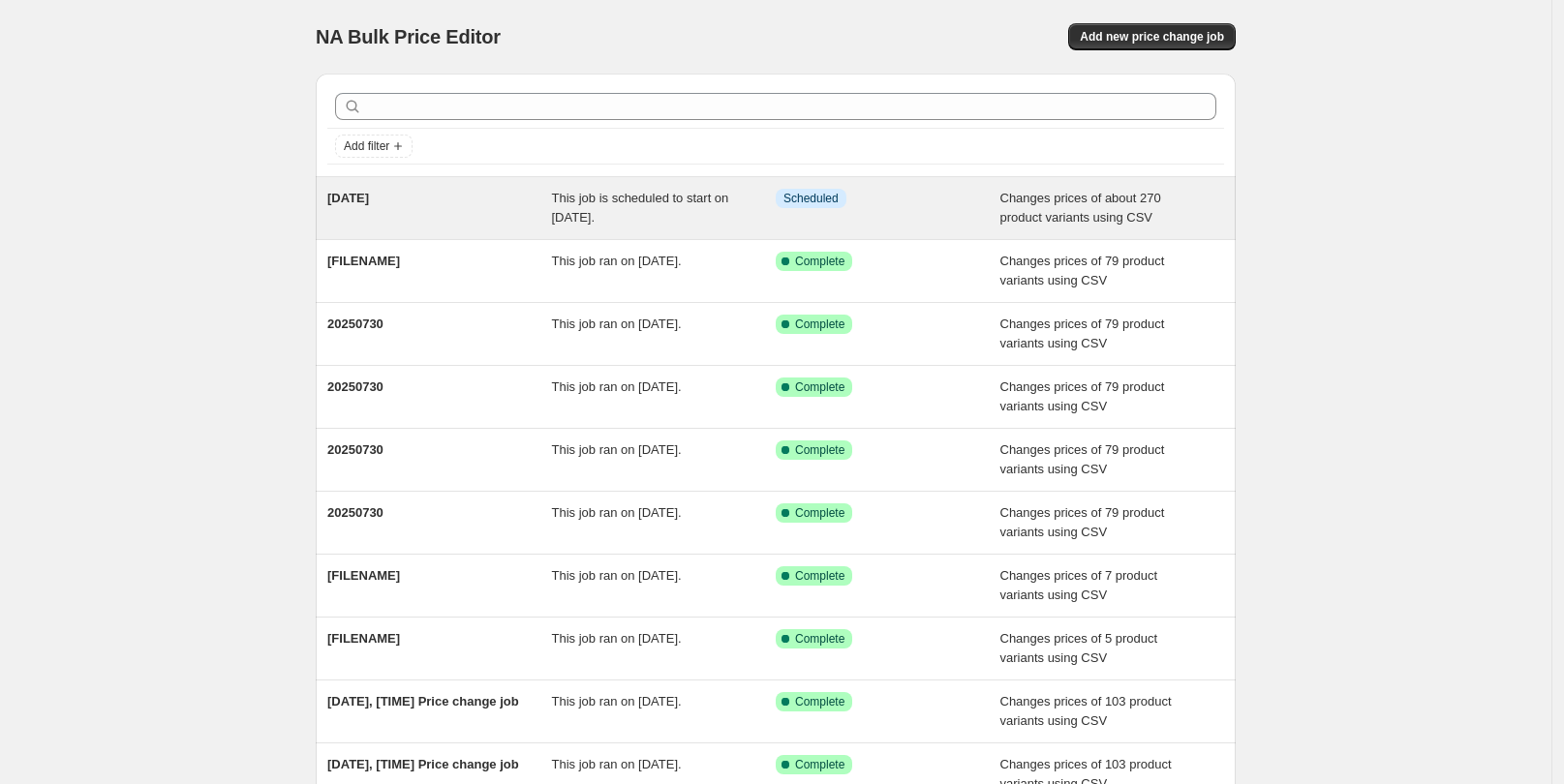 click on "This job is scheduled to start on [DATE]." at bounding box center [664, 208] 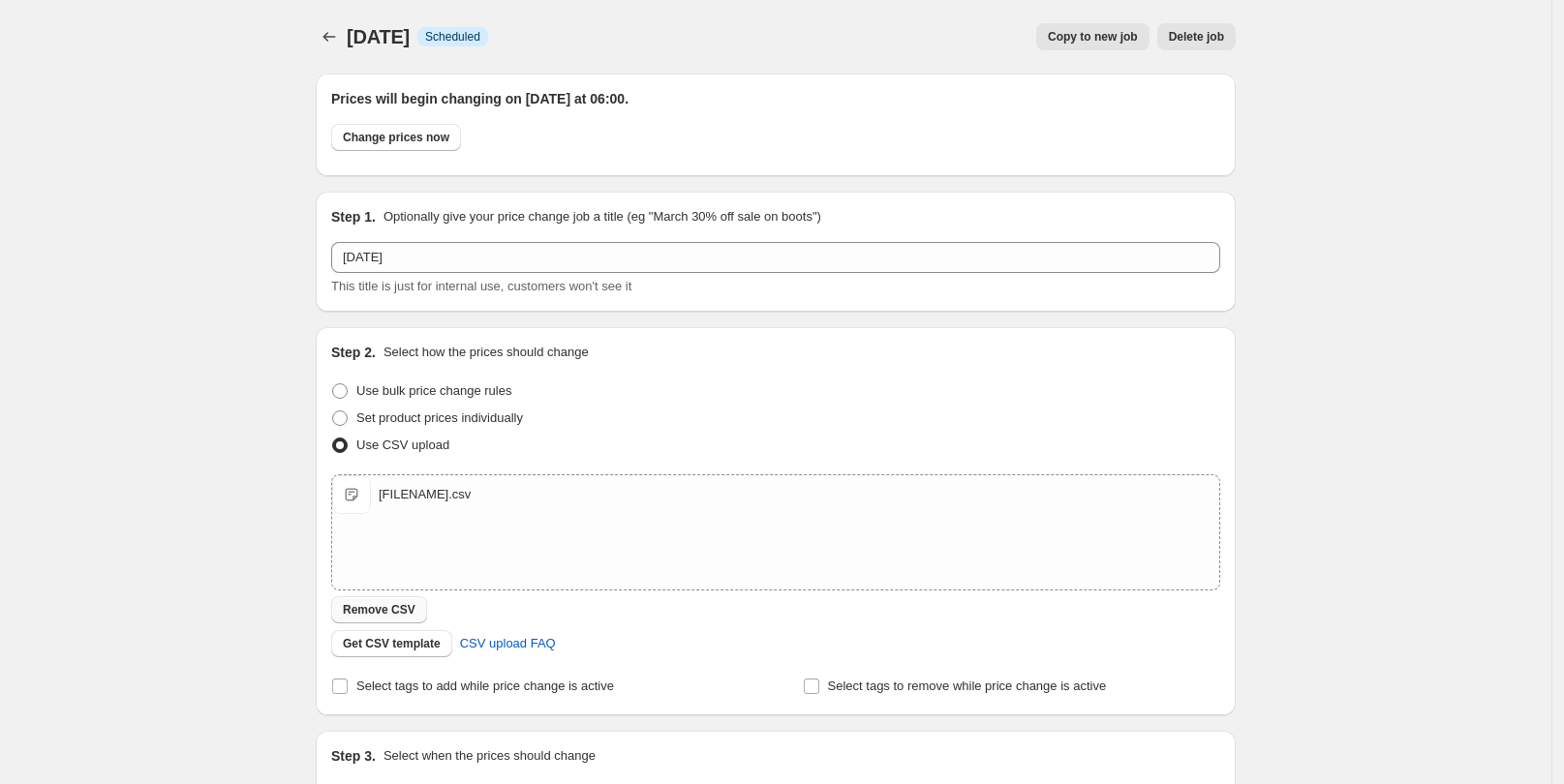 click on "Remove CSV" at bounding box center (379, 610) 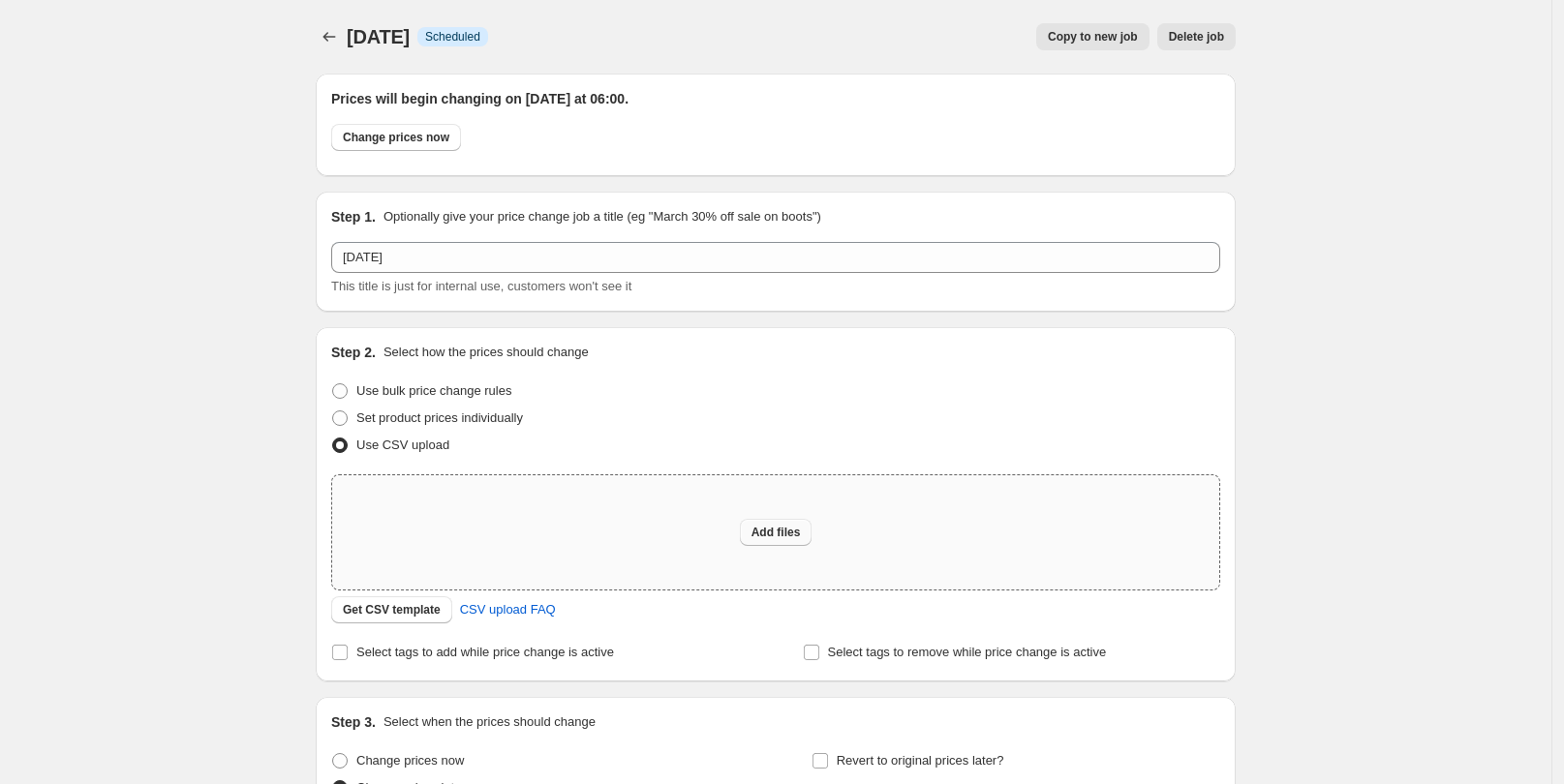 click on "Add files" at bounding box center (776, 532) 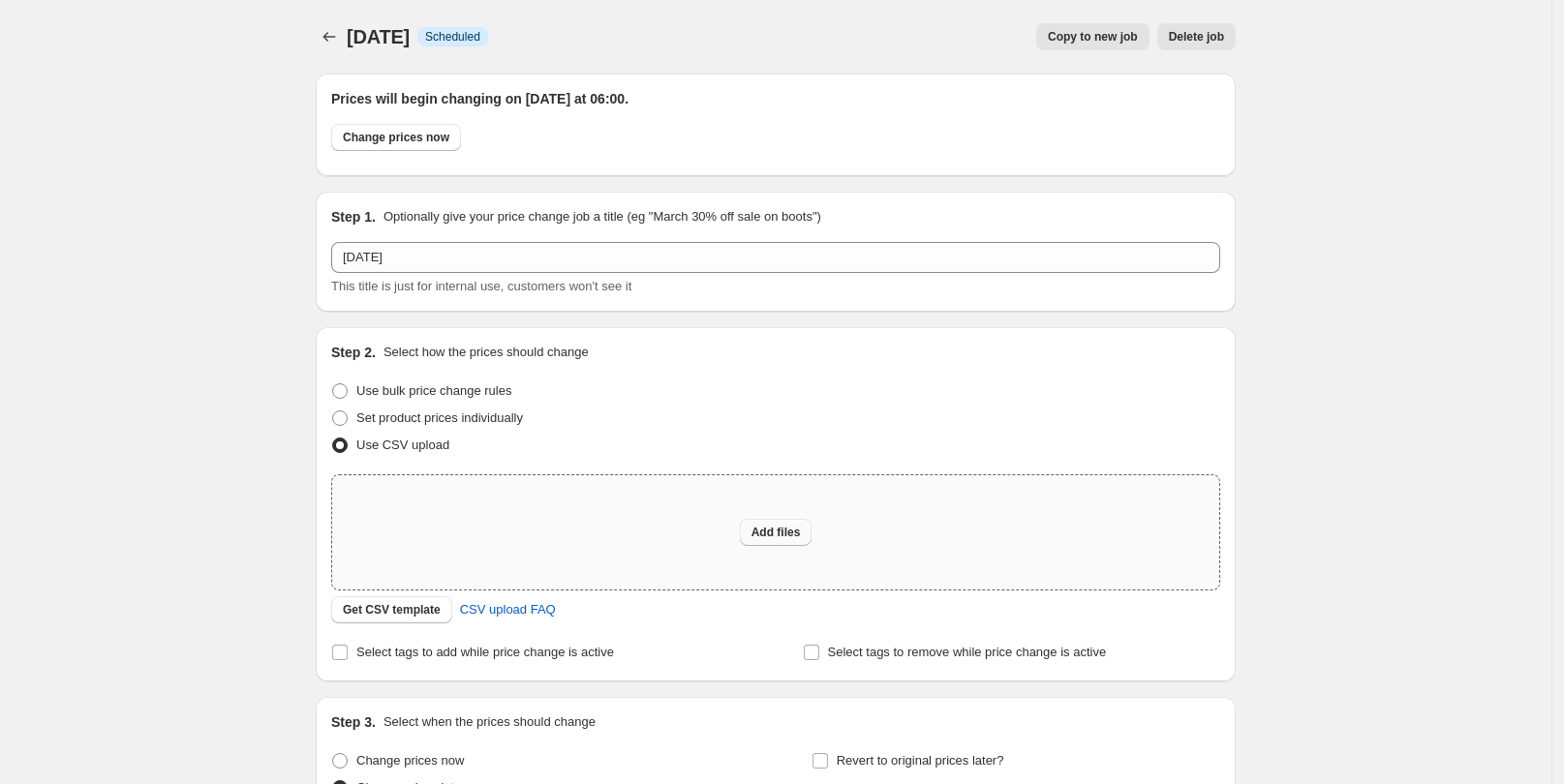 type on "C:\fakepath\[FILENAME].csv" 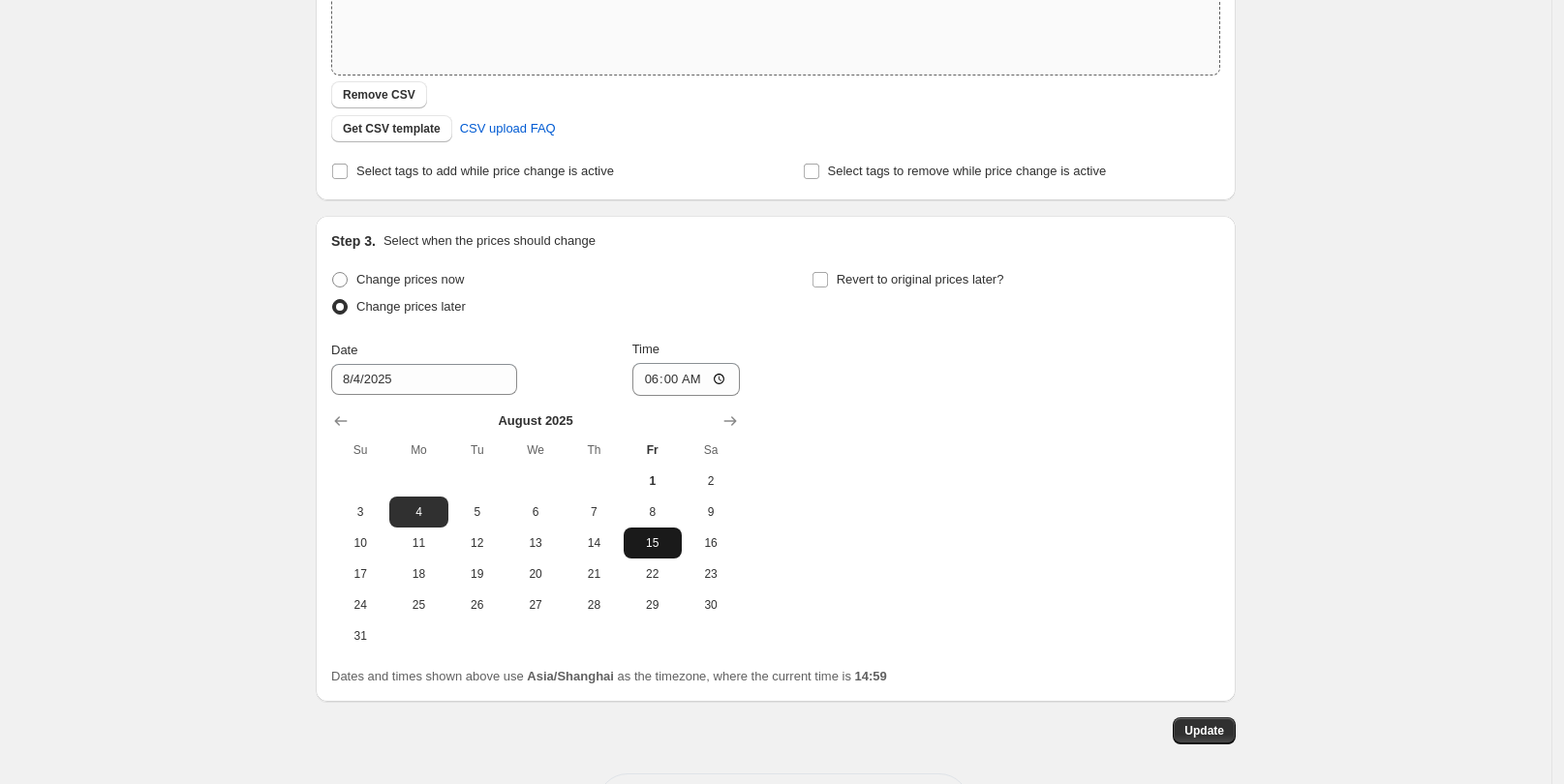 scroll, scrollTop: 591, scrollLeft: 0, axis: vertical 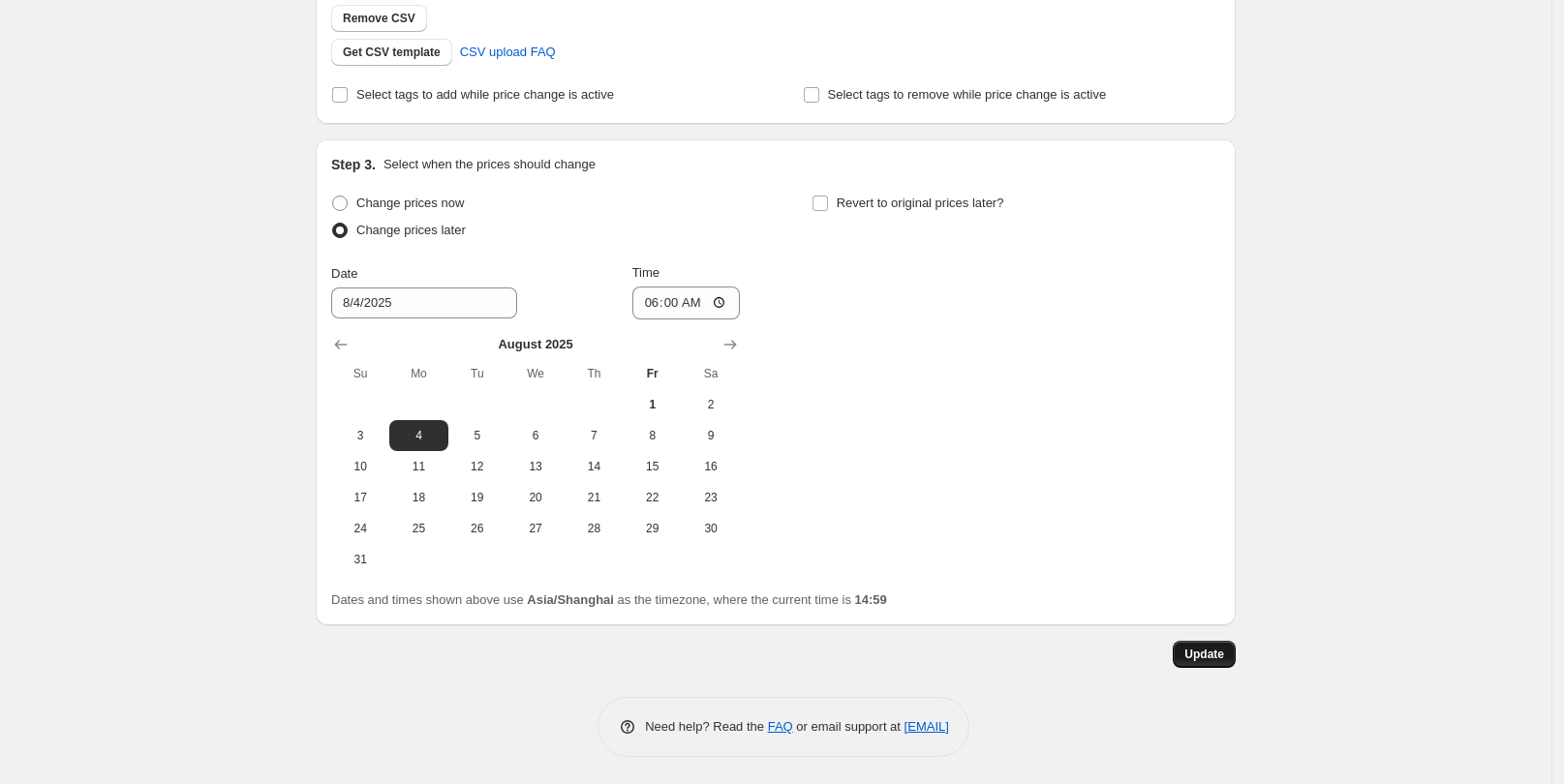 click on "Update" at bounding box center [1204, 654] 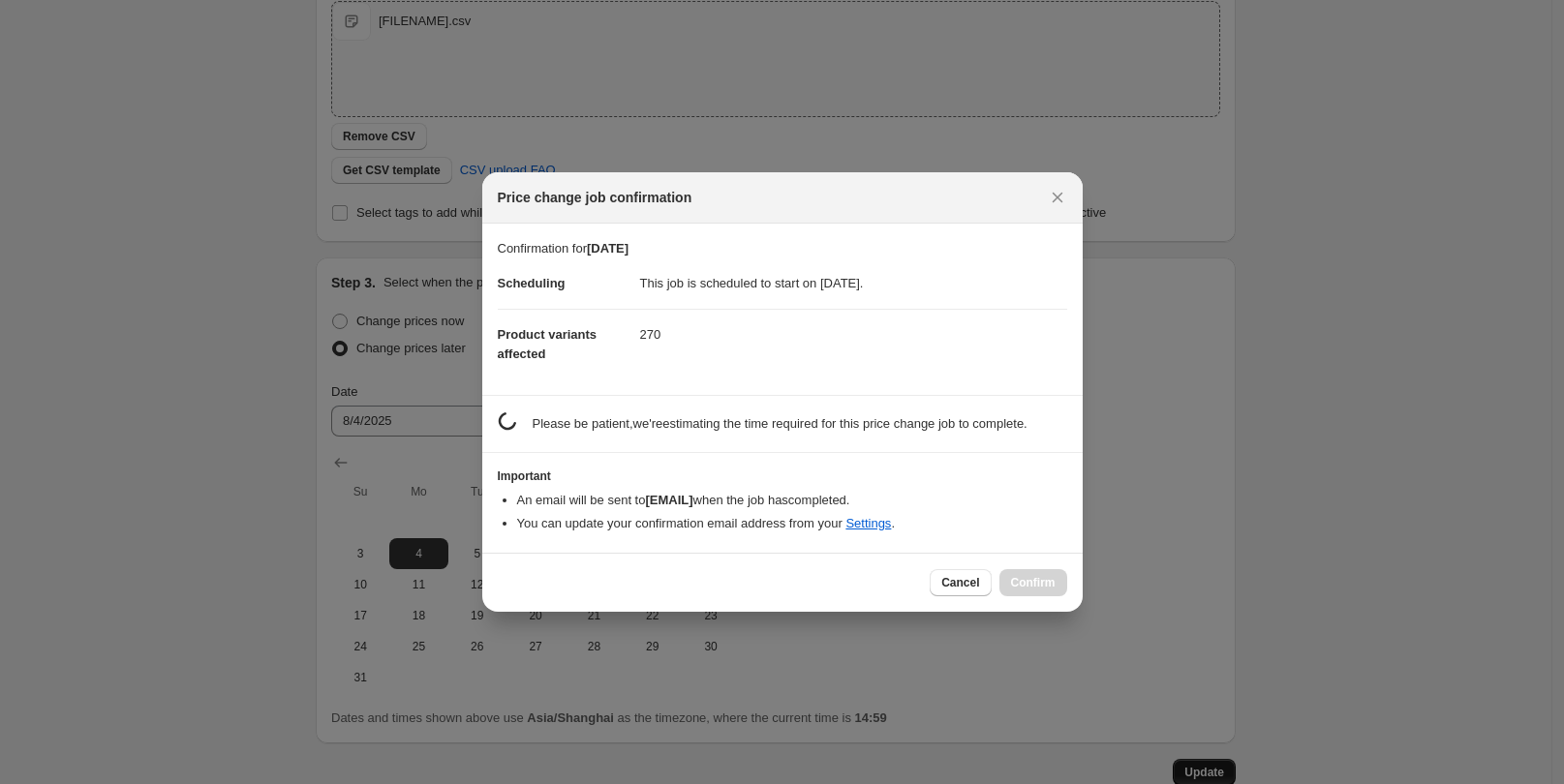 scroll, scrollTop: 0, scrollLeft: 0, axis: both 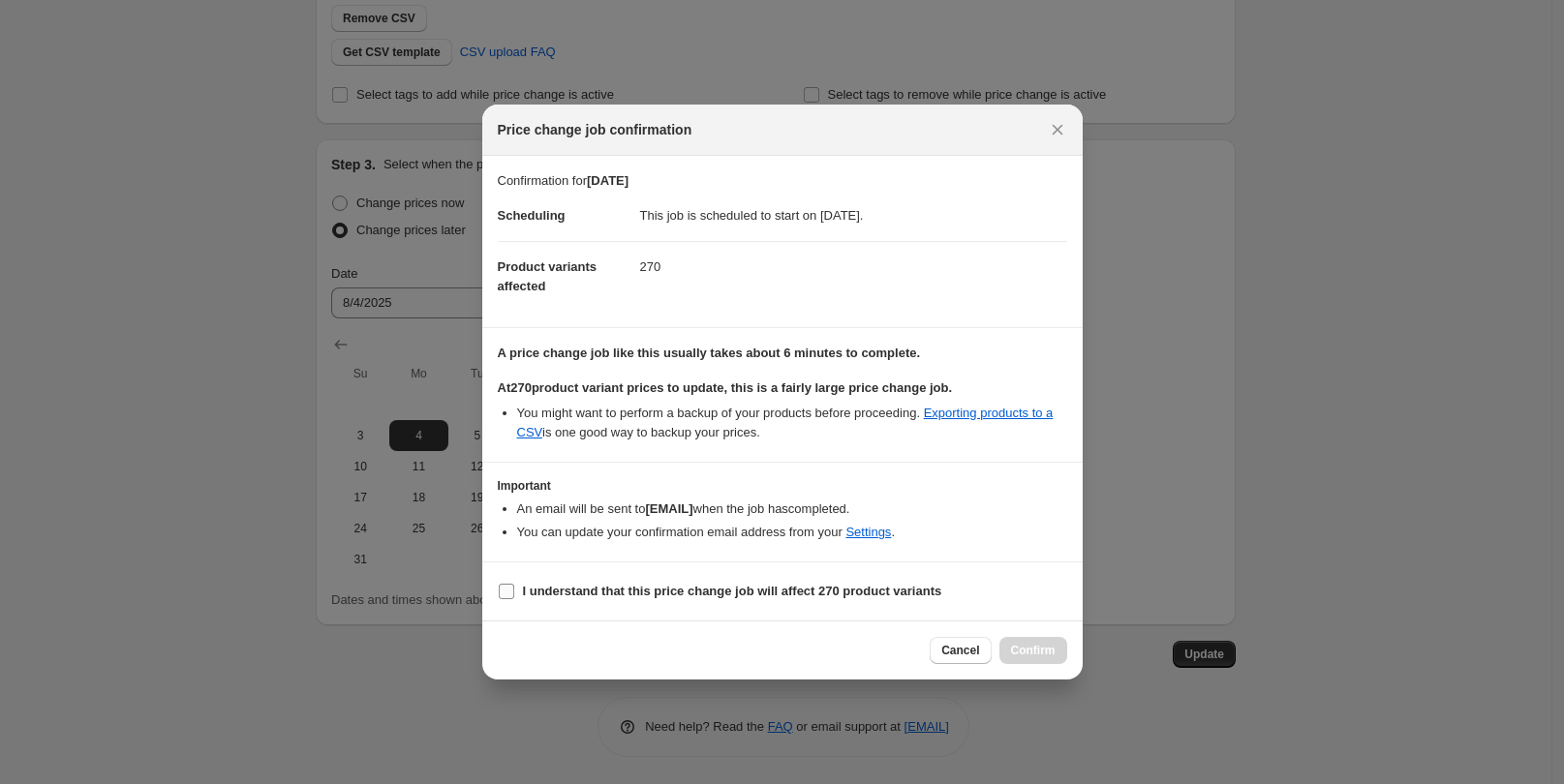 click on "I understand that this price change job will affect 270 product variants" at bounding box center (732, 590) 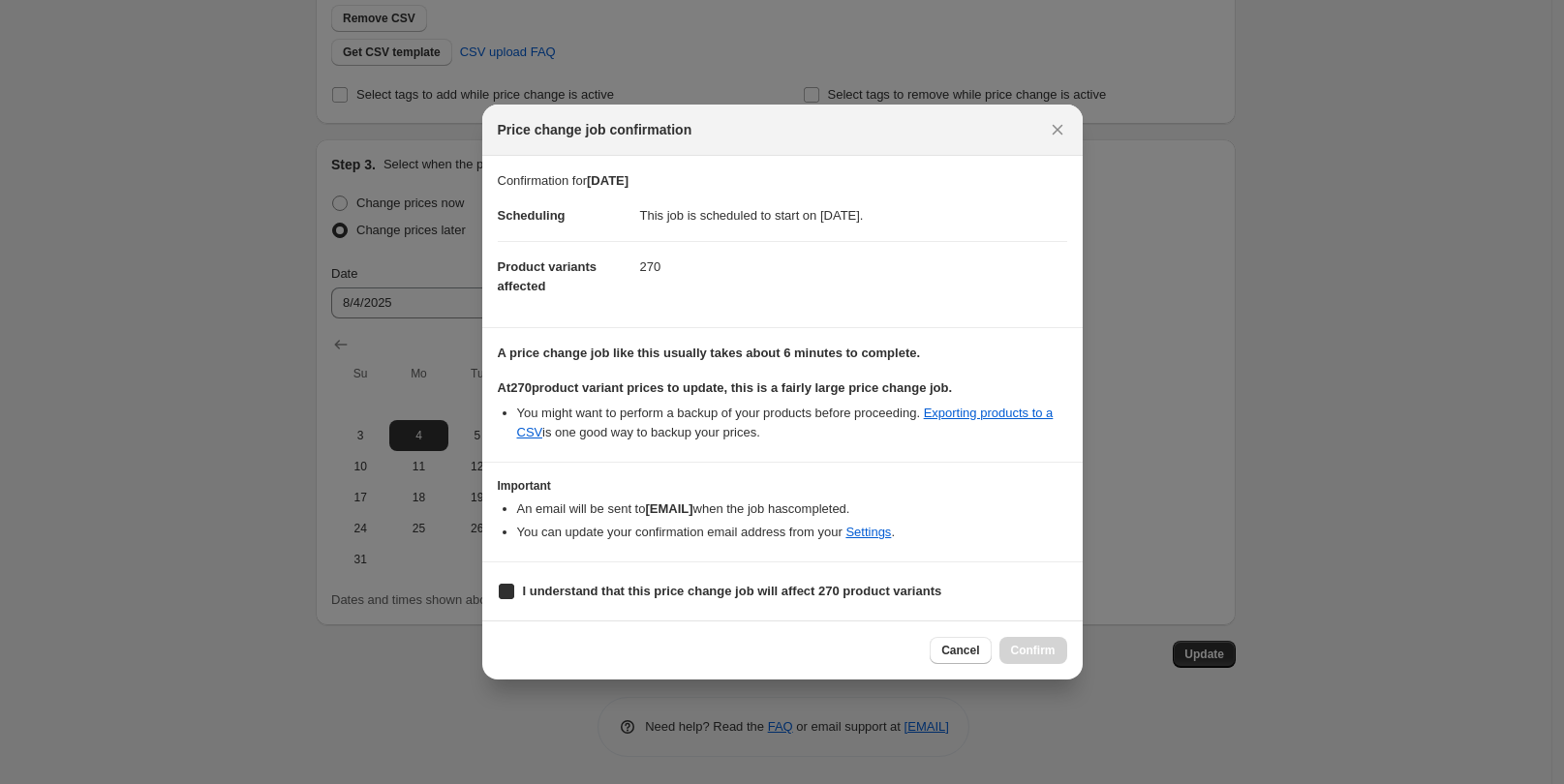 checkbox on "true" 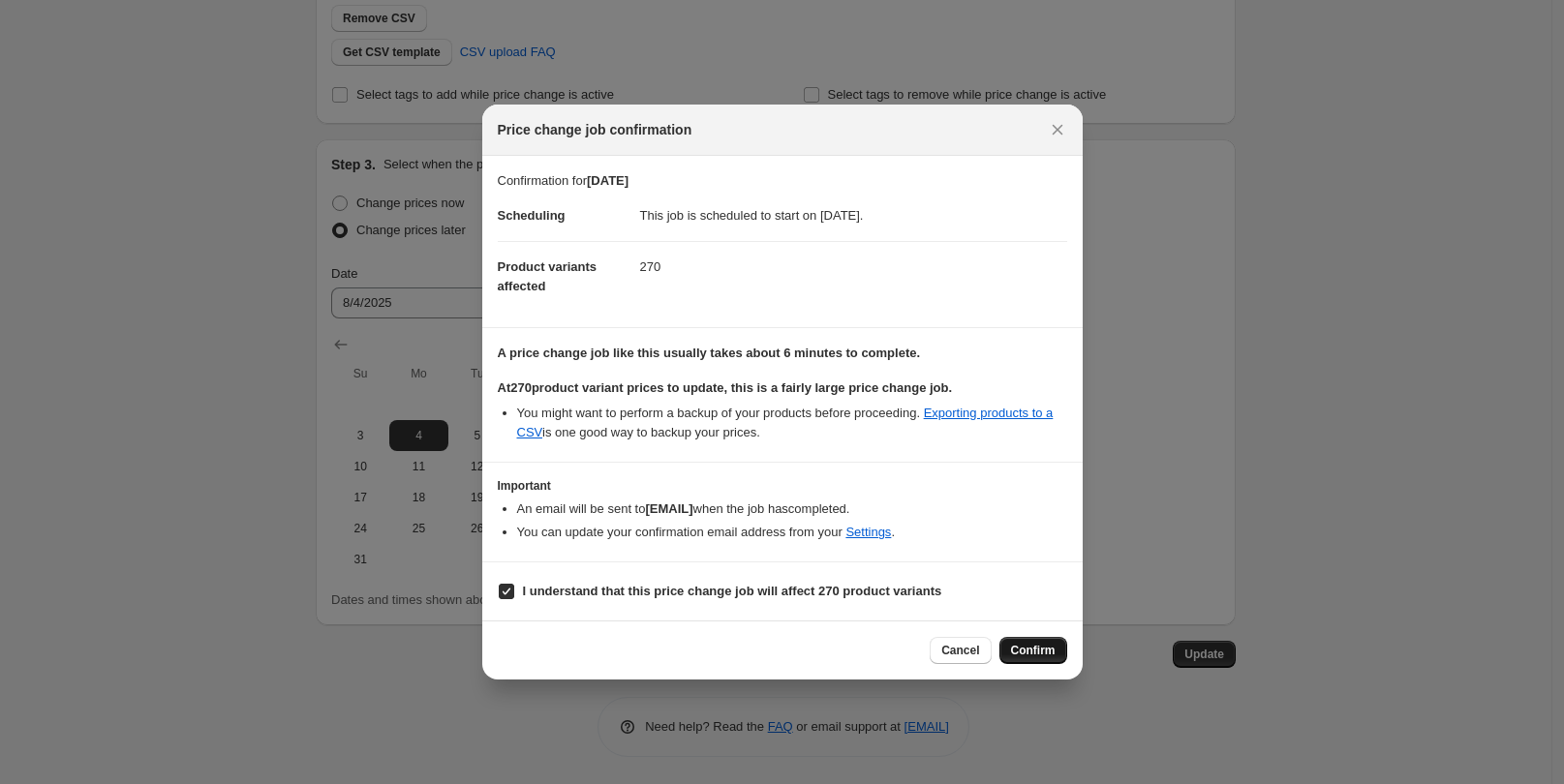 click on "Confirm" at bounding box center [1033, 650] 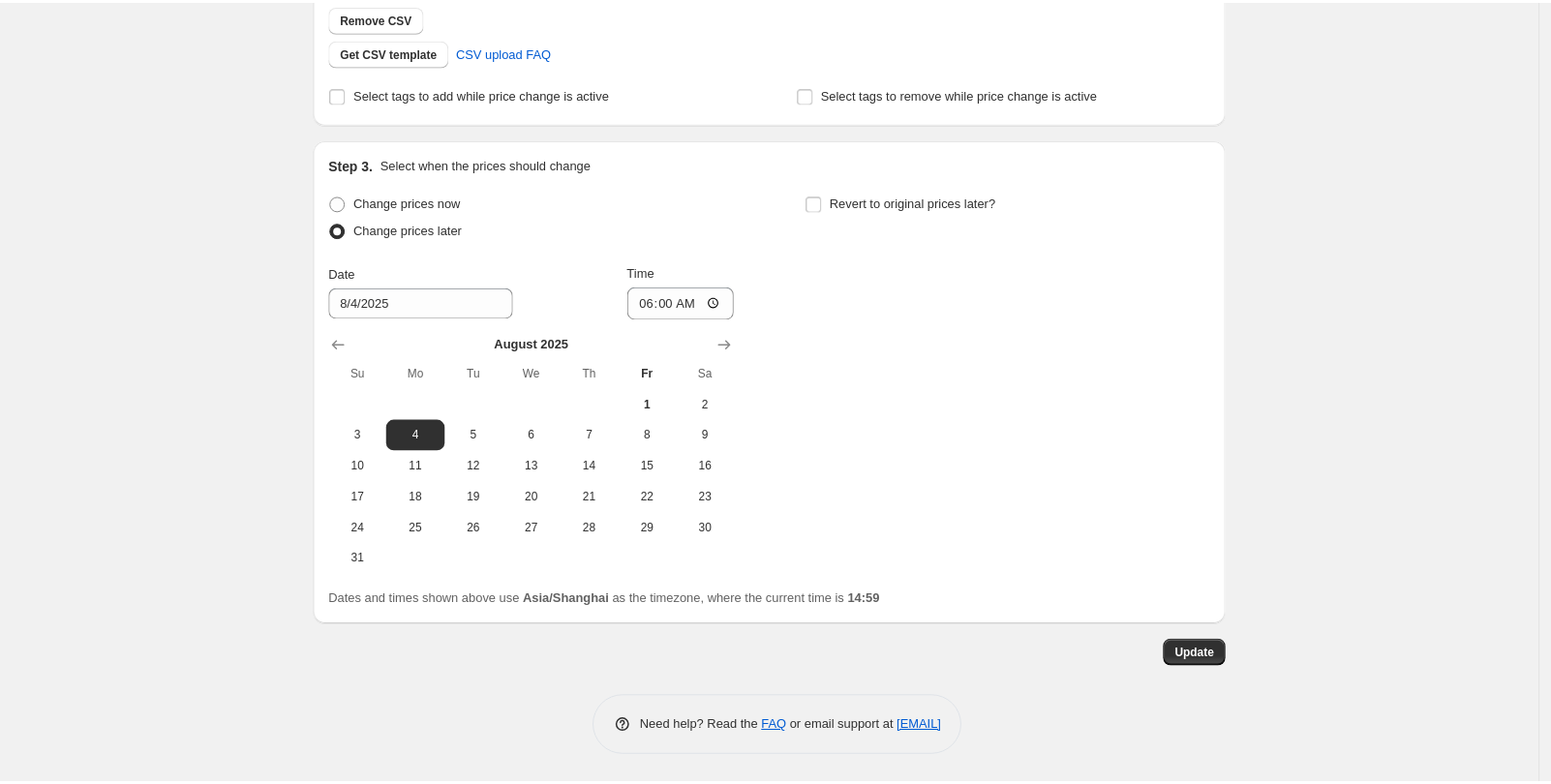scroll, scrollTop: 0, scrollLeft: 0, axis: both 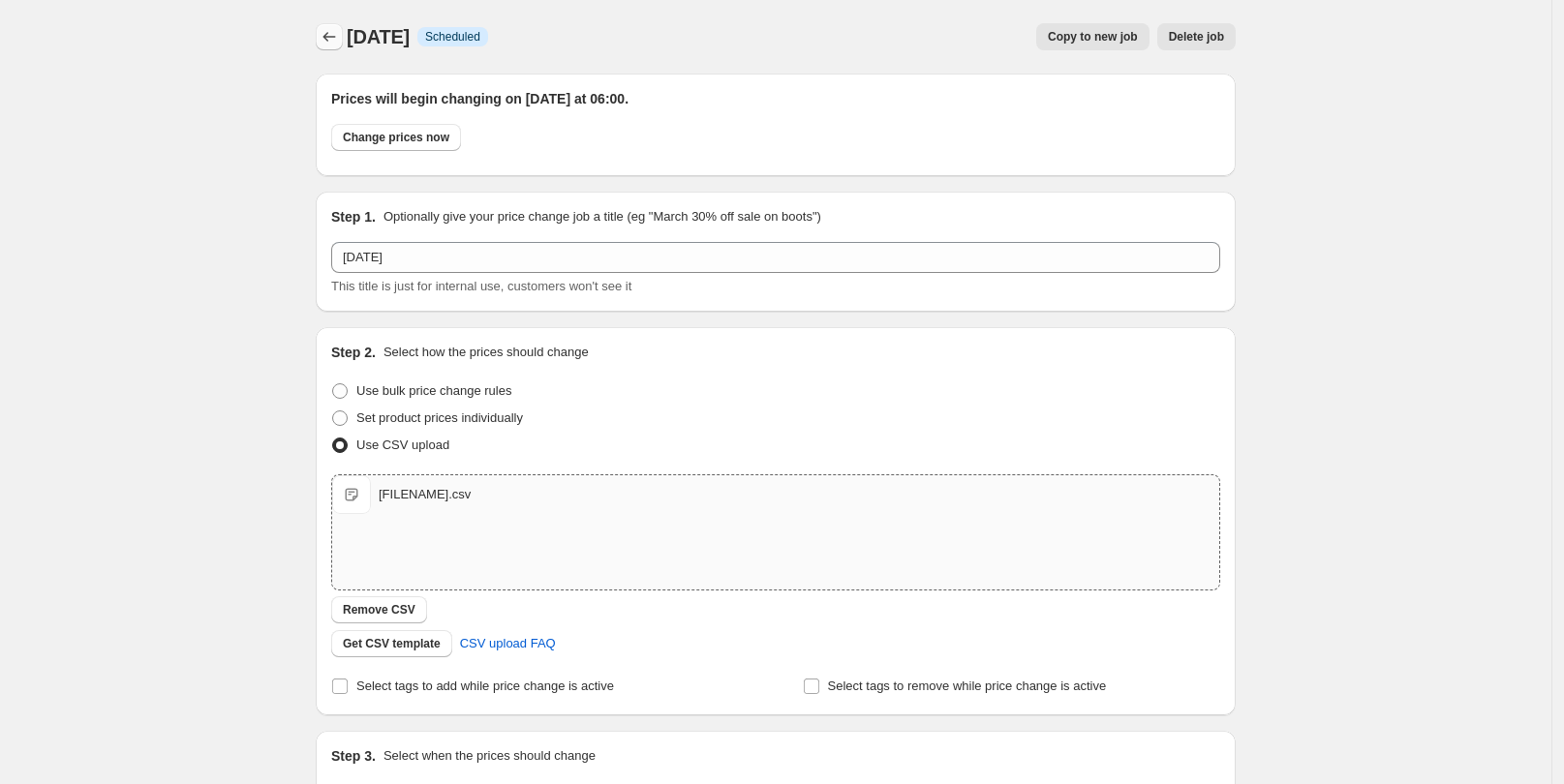 click 